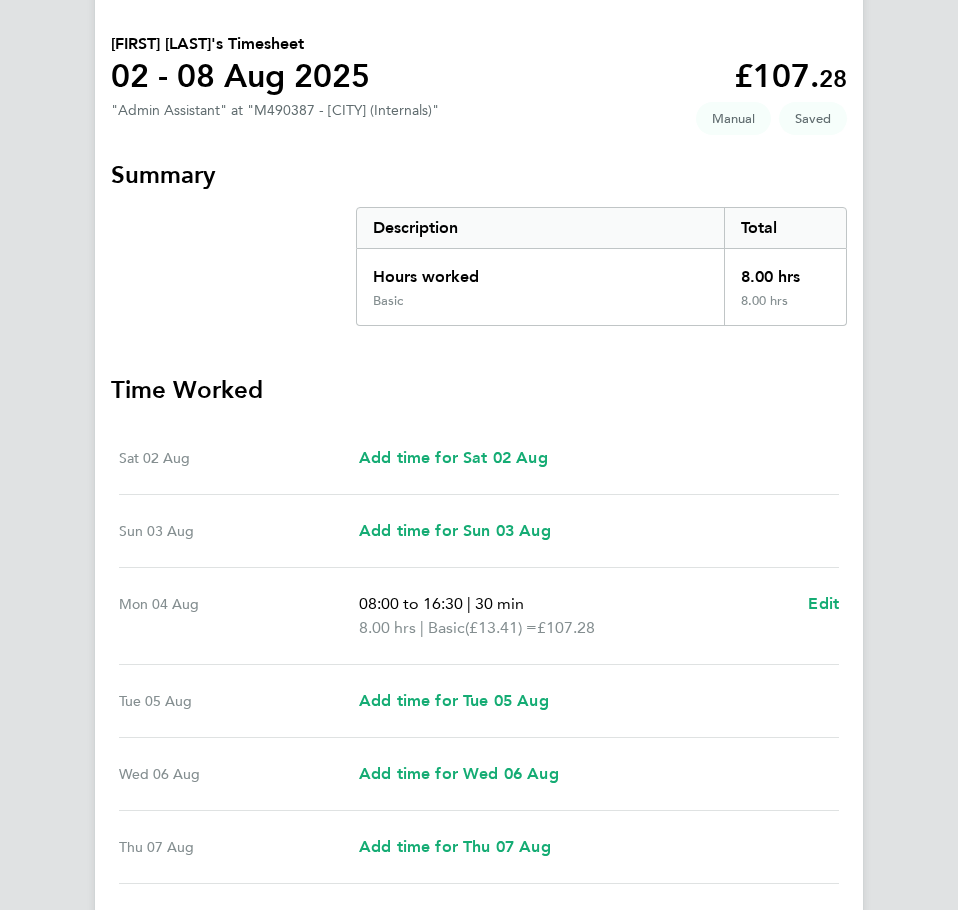 scroll, scrollTop: 366, scrollLeft: 0, axis: vertical 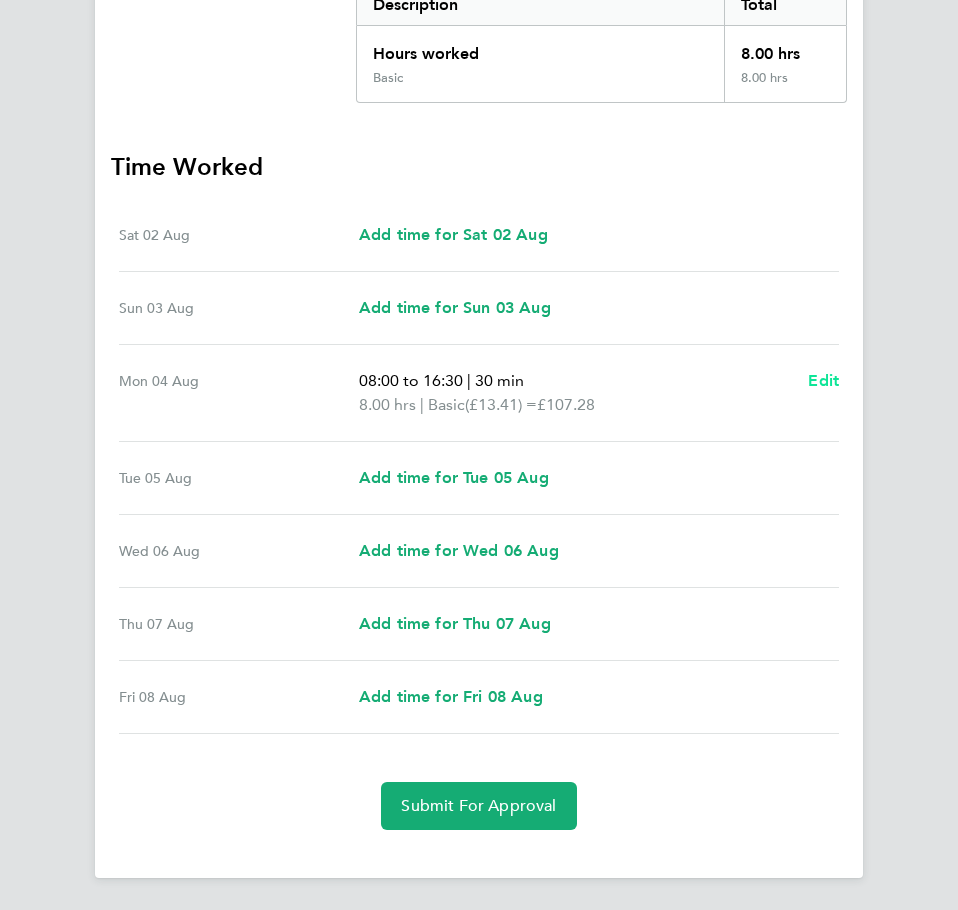 click on "Edit" at bounding box center (823, 380) 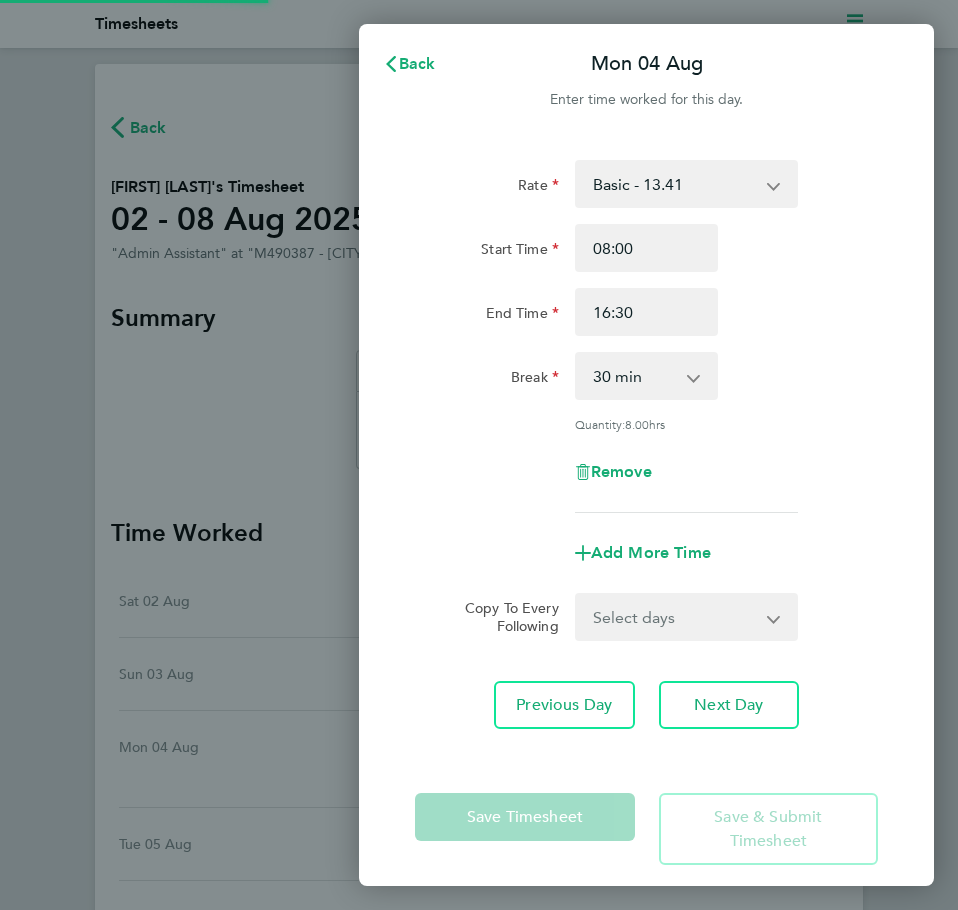 scroll, scrollTop: 0, scrollLeft: 0, axis: both 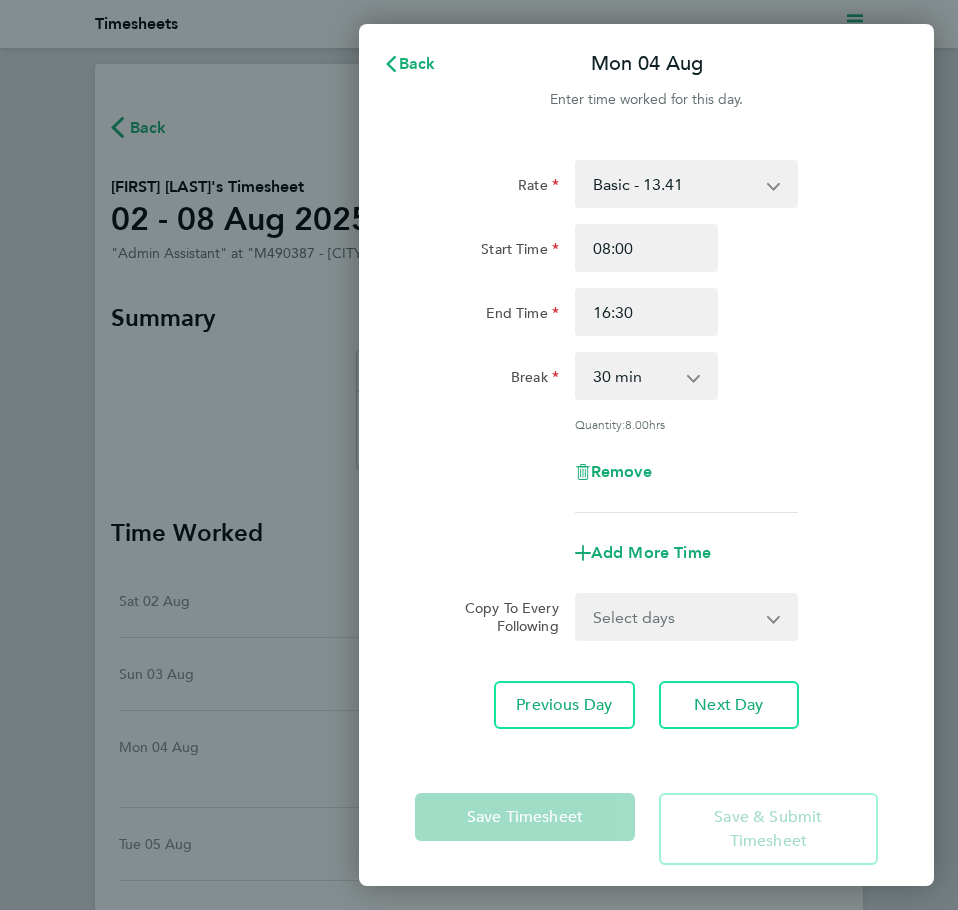 drag, startPoint x: 665, startPoint y: 619, endPoint x: 662, endPoint y: 629, distance: 10.440307 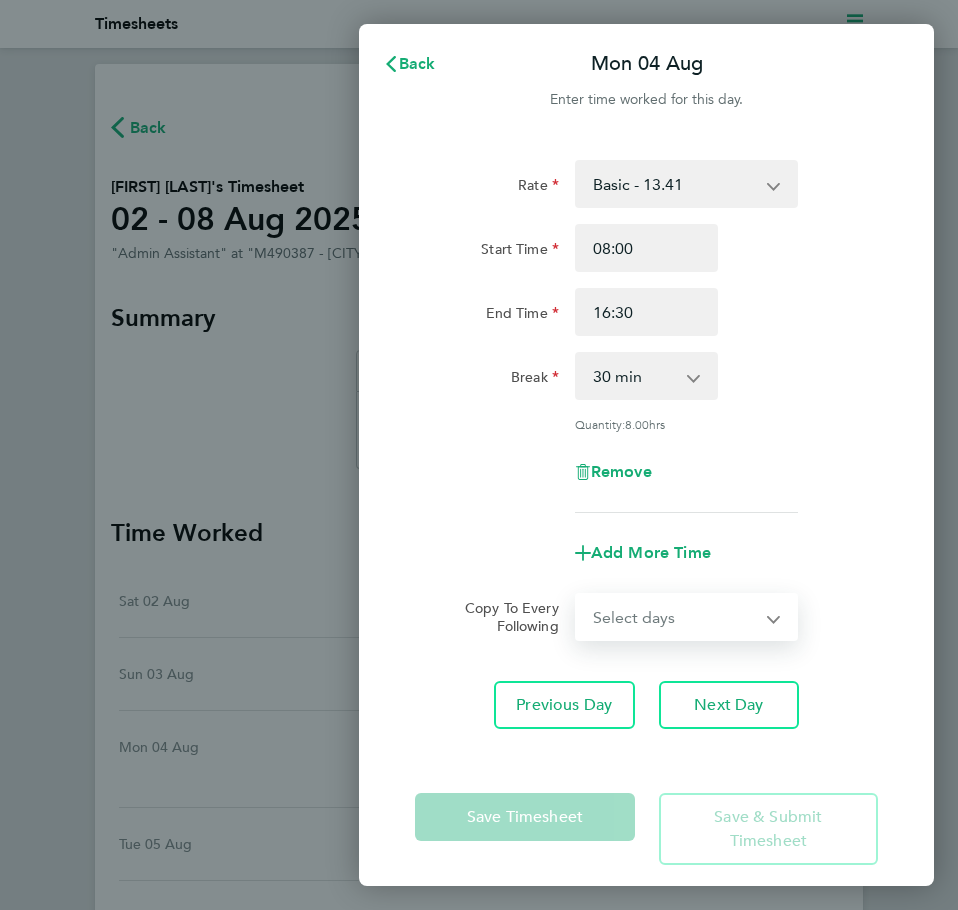 select on "DAY" 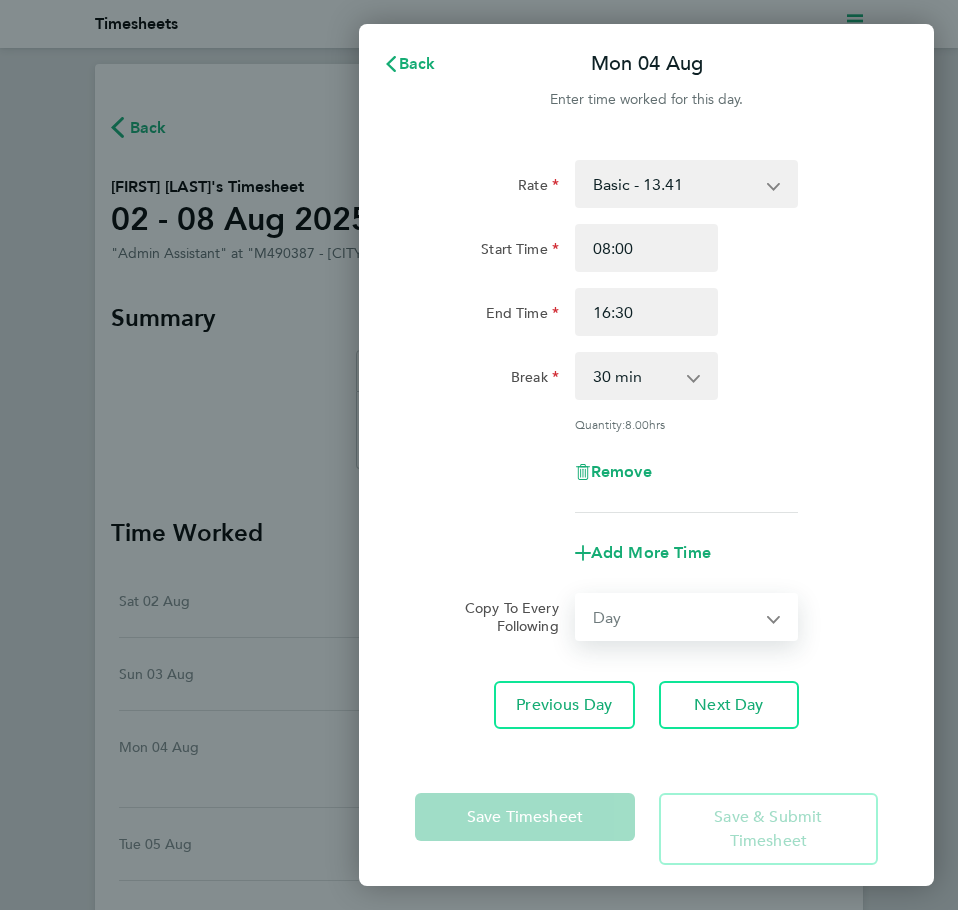 click on "Select days   Day   Tuesday   Wednesday   Thursday   Friday" at bounding box center [675, 617] 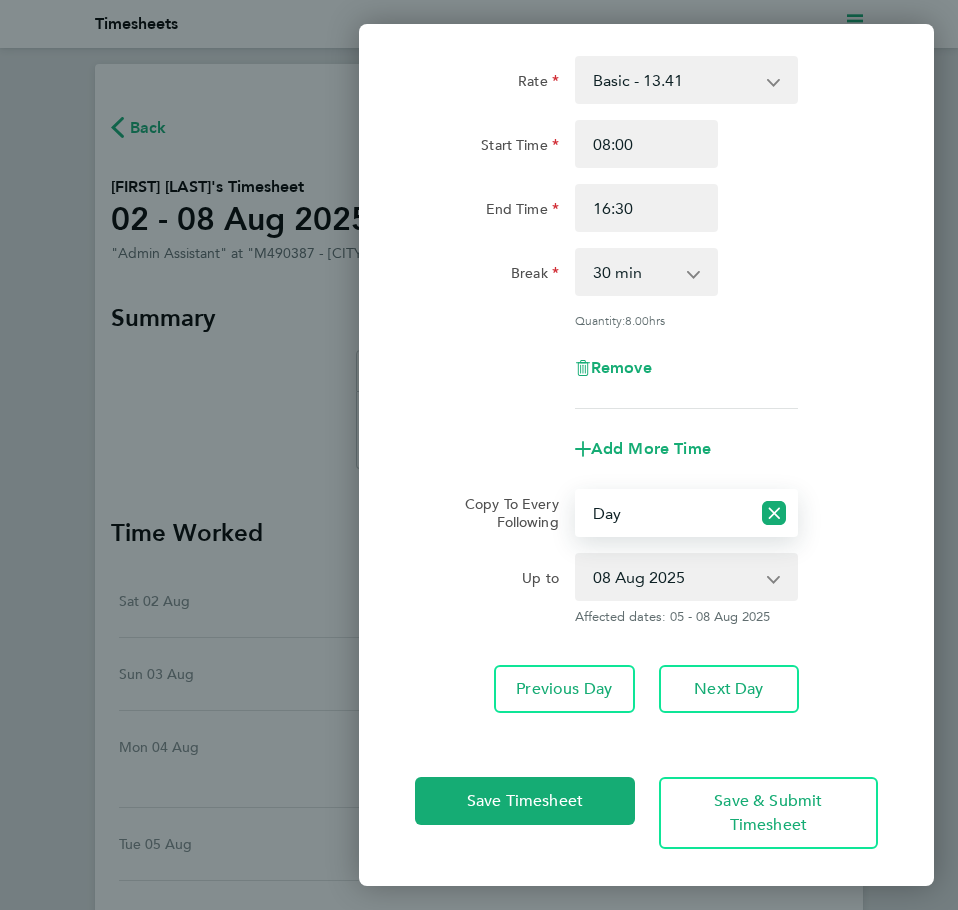 scroll, scrollTop: 105, scrollLeft: 0, axis: vertical 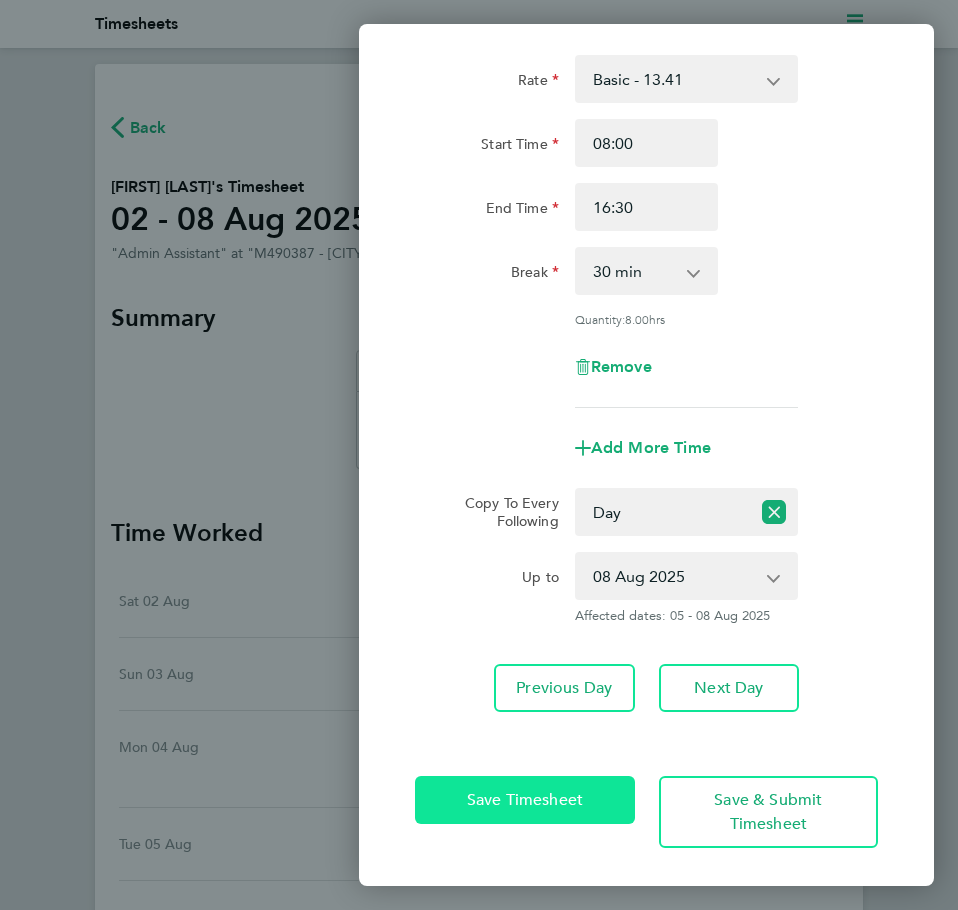 click on "Save Timesheet" 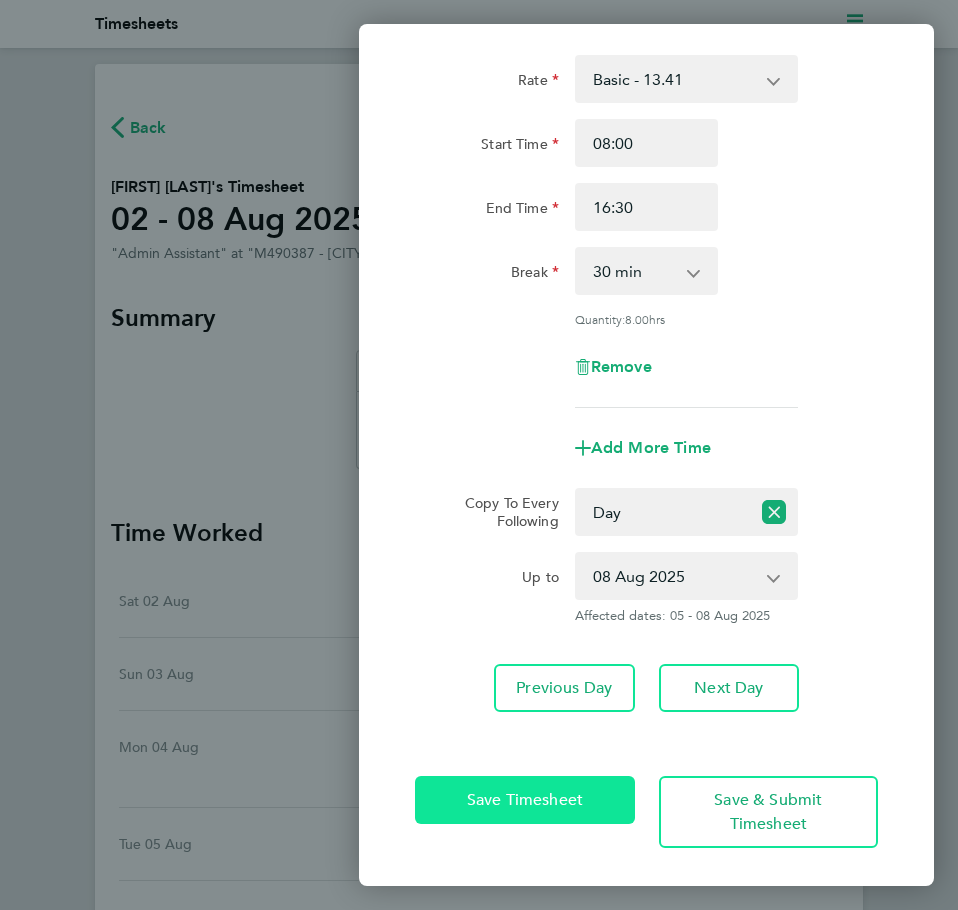 click on "Save Timesheet" 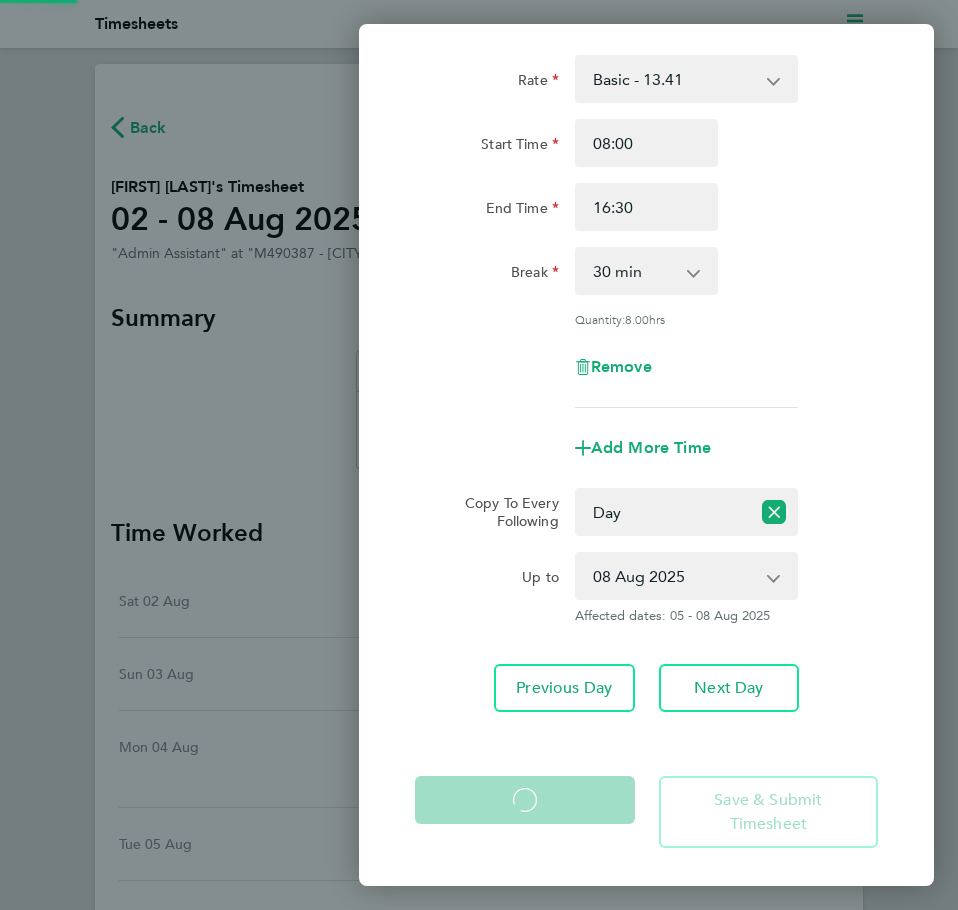 click on "Save Timesheet
Loading" 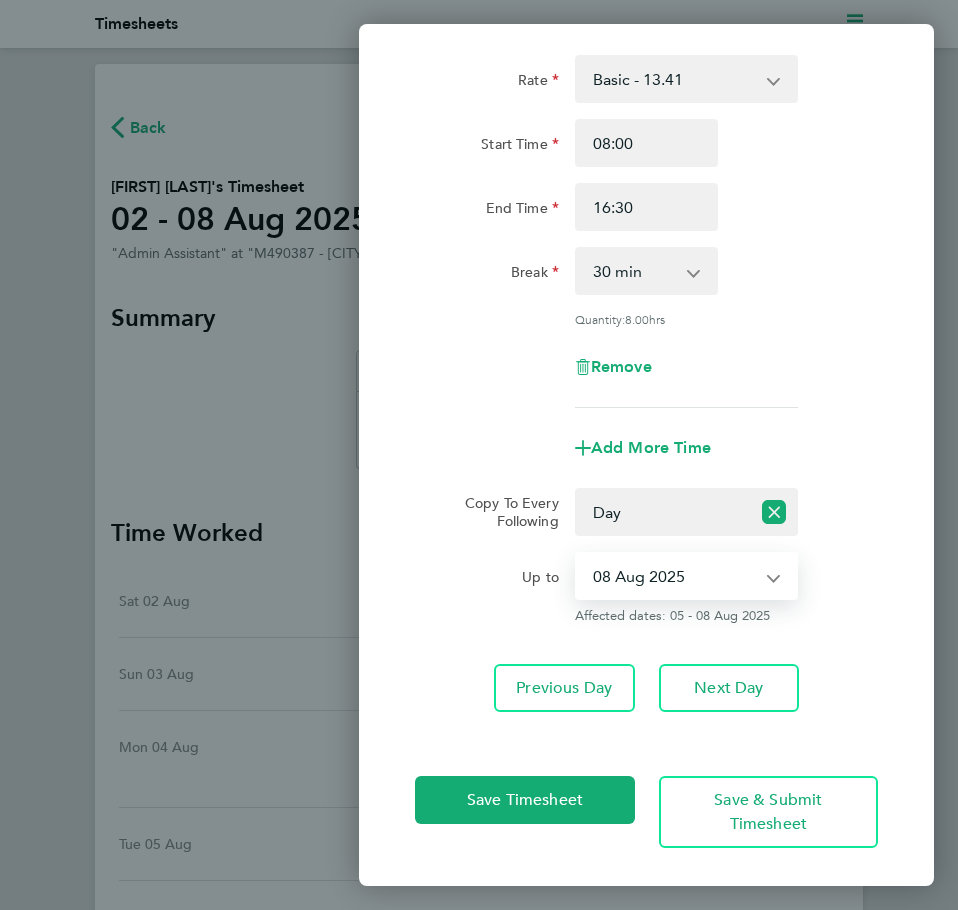 click on "05 Aug 2025   06 Aug 2025   07 Aug 2025   08 Aug 2025" at bounding box center (674, 576) 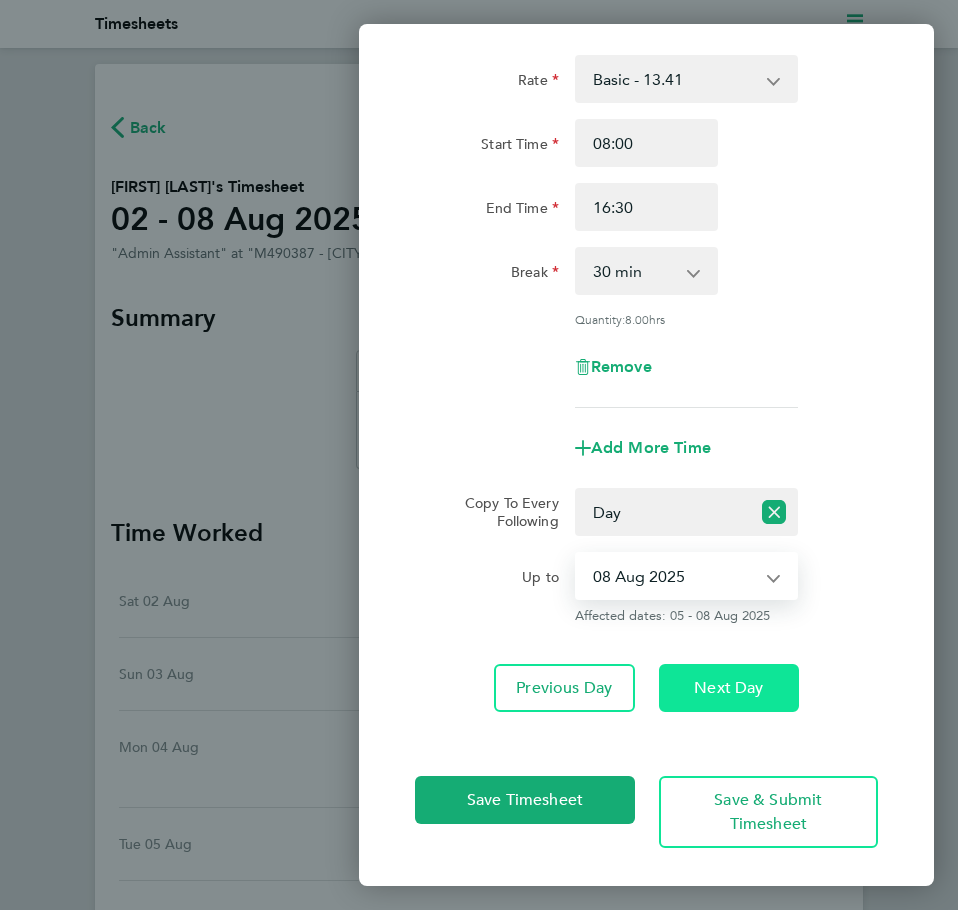 click on "Next Day" 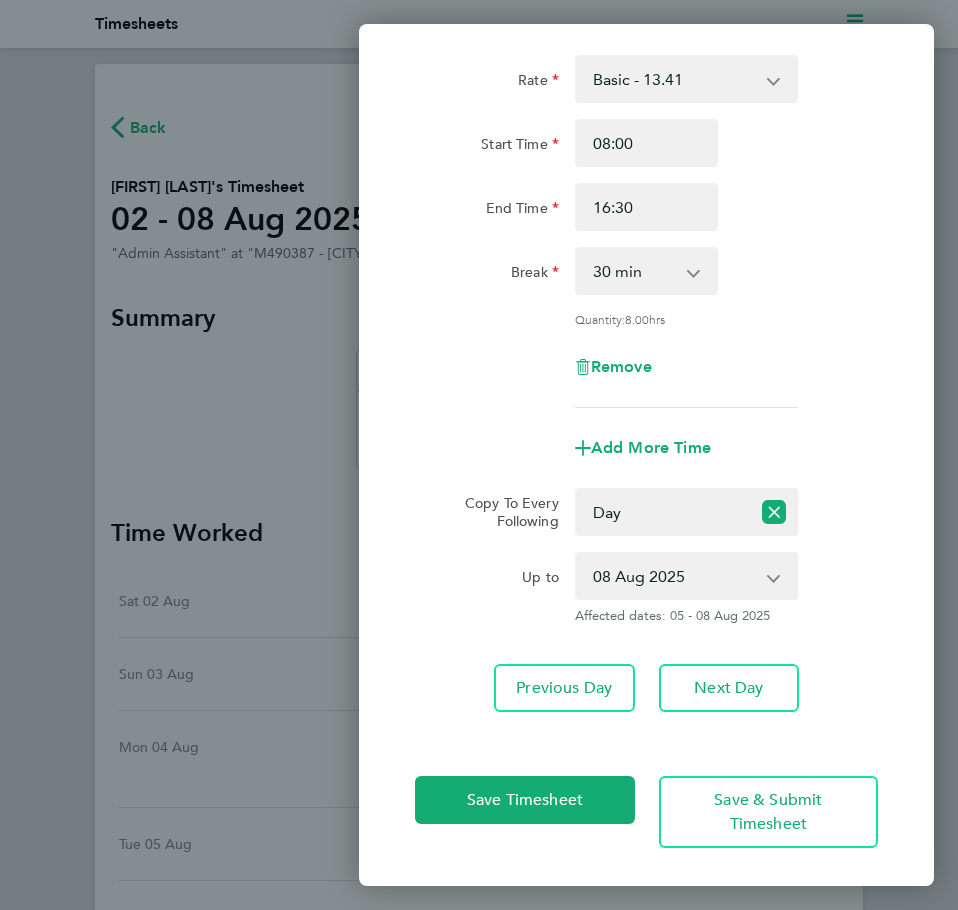 click on "Mon [DATE]  Cancel  Enter time worked for this day.  Rate  Basic - [RATE]   Overtime - [RATE]
Start Time [TIME] End Time [TIME] Break  0 min   15 min   30 min   45 min   60 min   75 min   90 min
Quantity:  8.00  hrs
Remove
Add More Time  Copy To Every Following  Select days   Day   Tuesday   Wednesday   Thursday   Friday
Up to  [DATE]   [DATE]   [DATE]   [DATE]
Affected dates: [DATE] - [DATE]   Previous Day   Next Day   Save Timesheet   Save & Submit Timesheet" 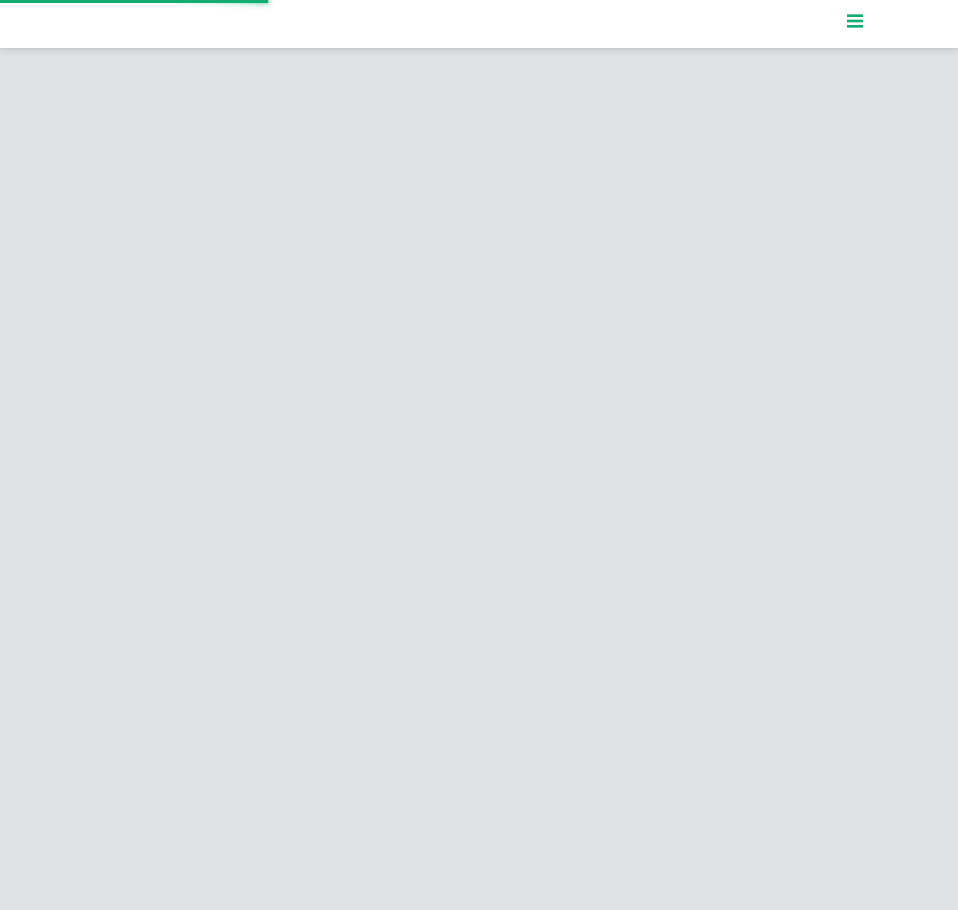 scroll, scrollTop: 0, scrollLeft: 0, axis: both 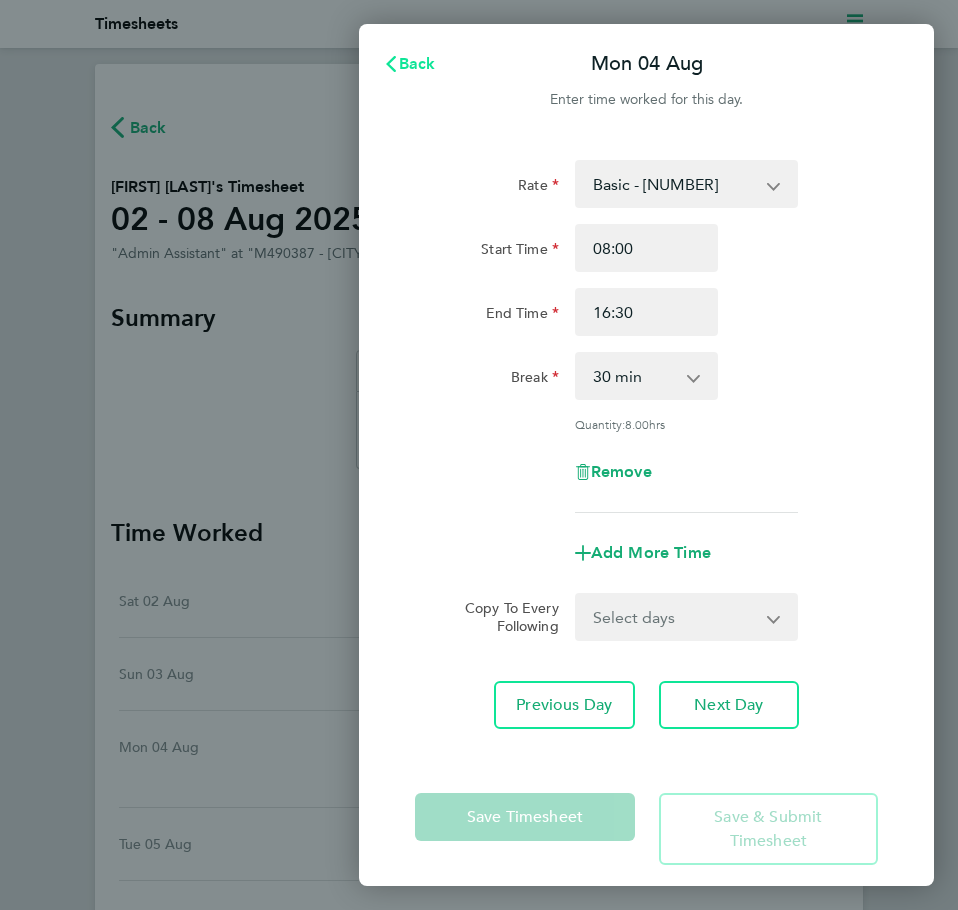 click on "Back" 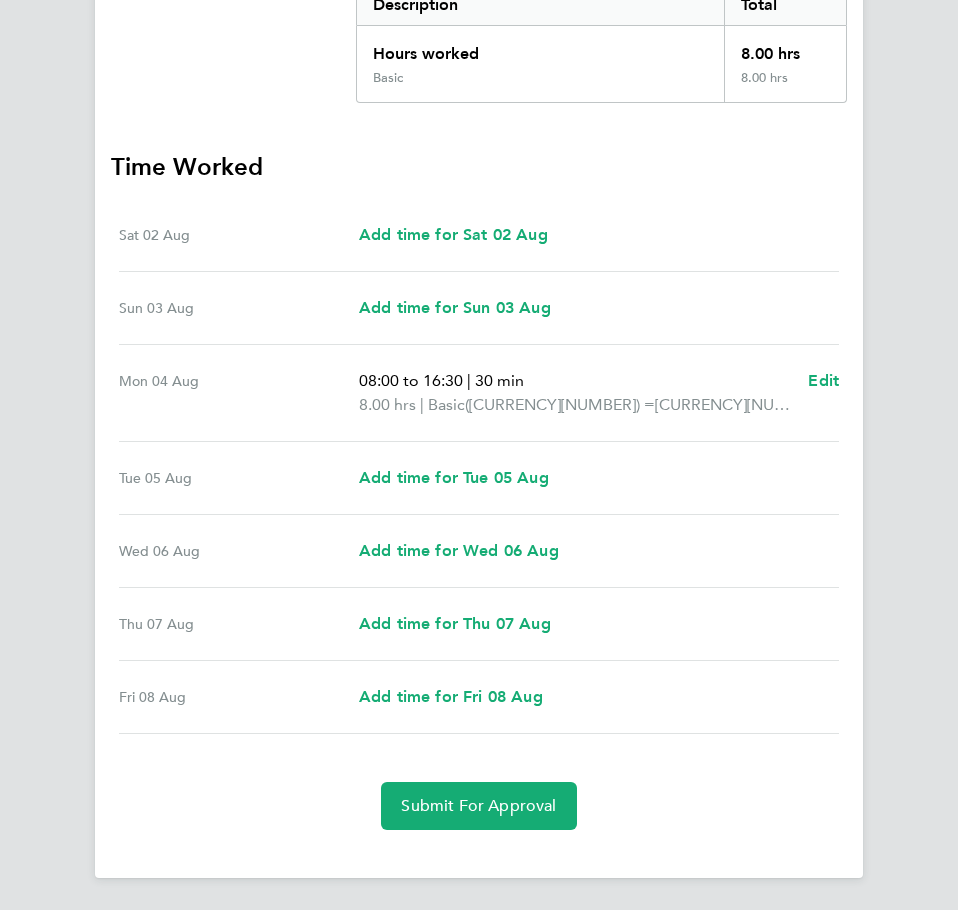 scroll, scrollTop: 266, scrollLeft: 0, axis: vertical 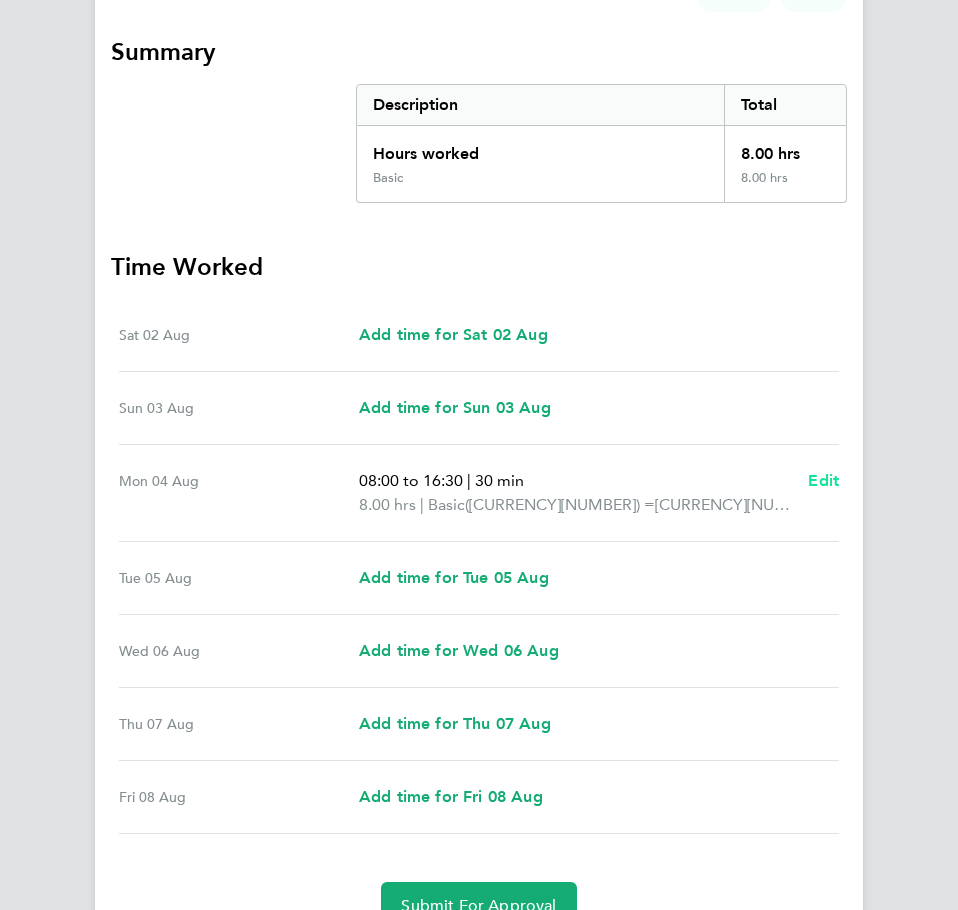 click on "Edit" at bounding box center [823, 480] 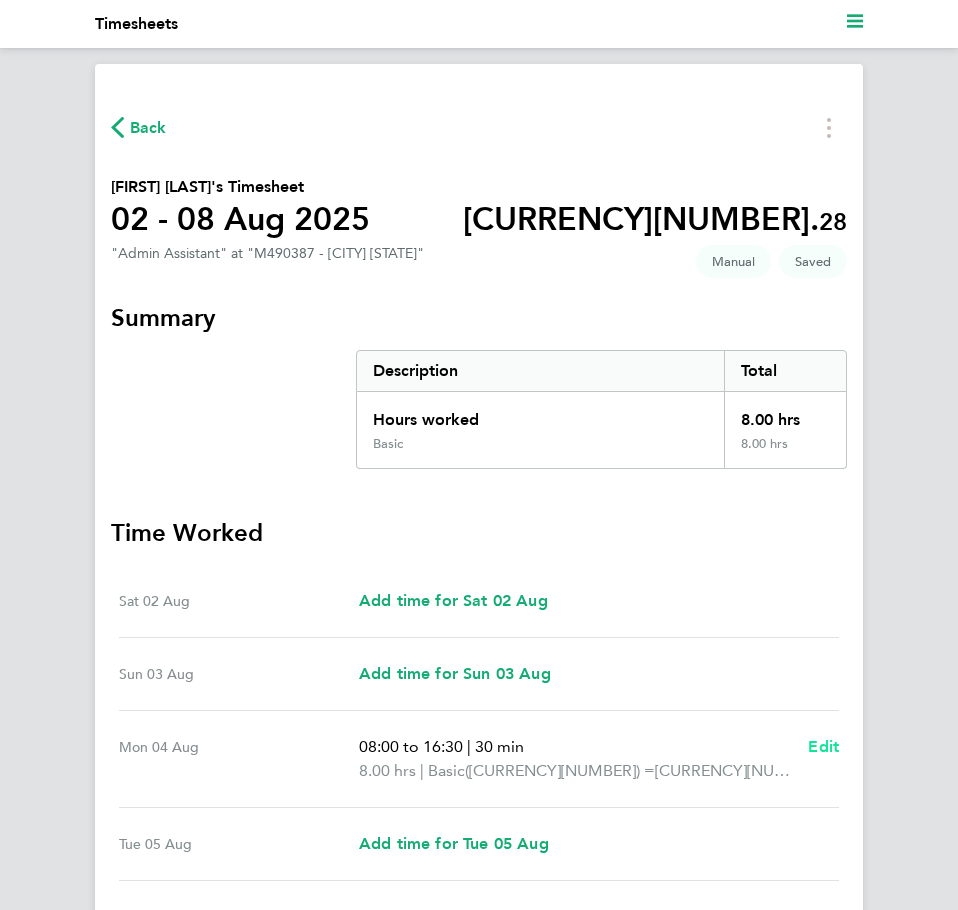 select on "30" 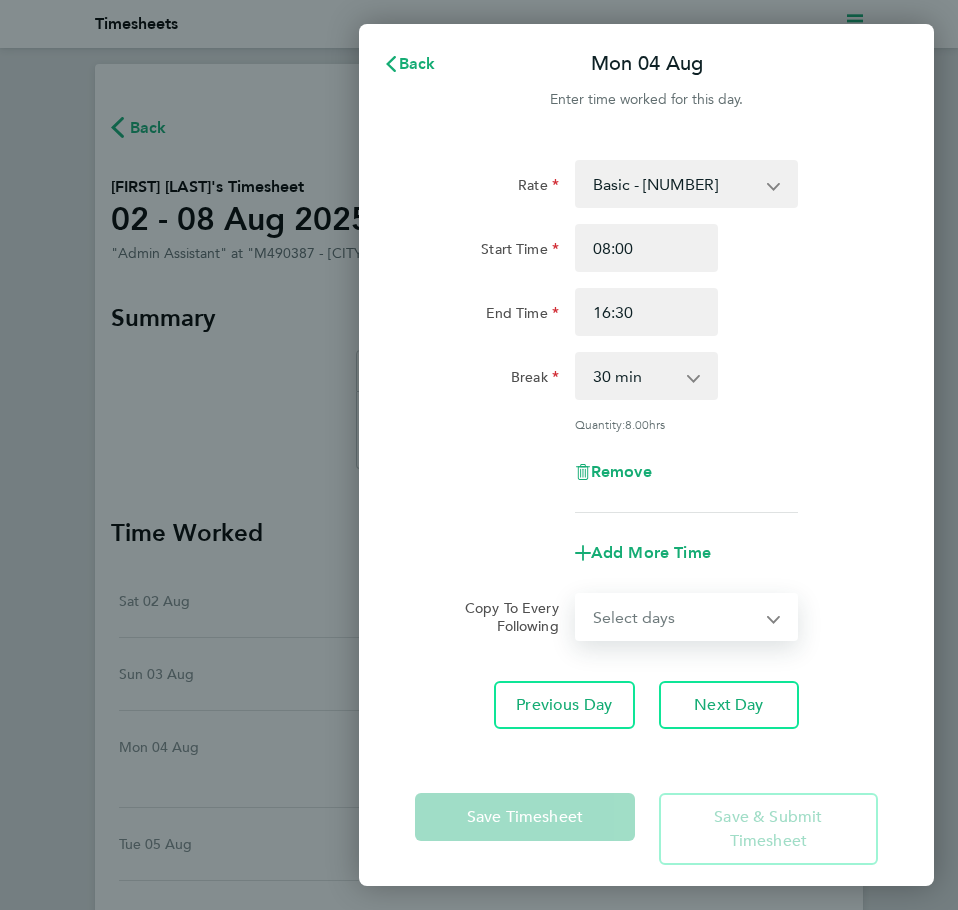 click on "Select days   Day   Tuesday   Wednesday   Thursday   Friday" at bounding box center (675, 617) 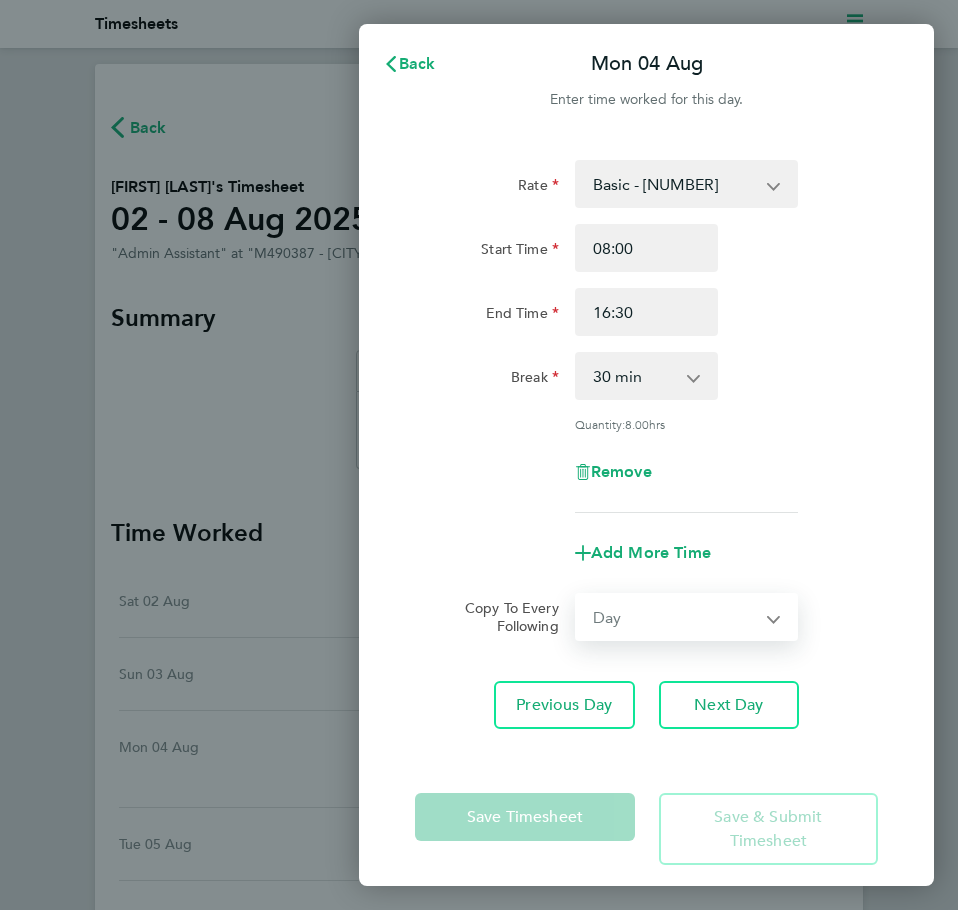 click on "Select days   Day   Tuesday   Wednesday   Thursday   Friday" at bounding box center [675, 617] 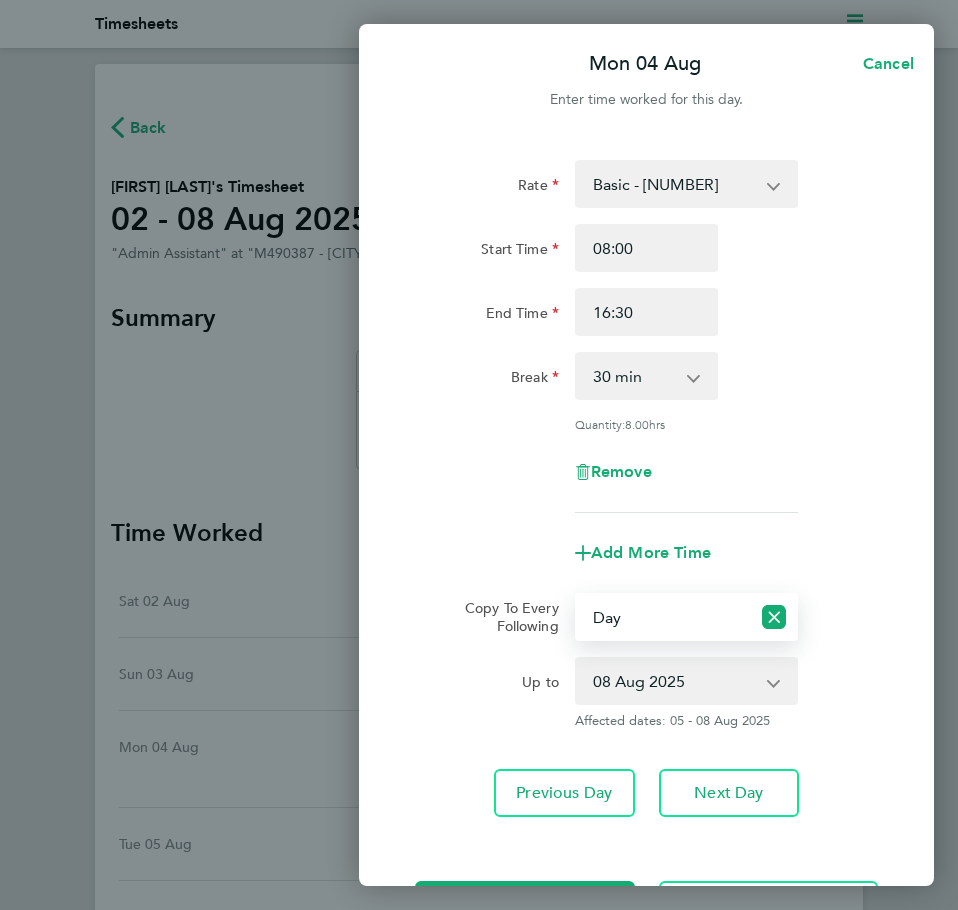scroll, scrollTop: 105, scrollLeft: 0, axis: vertical 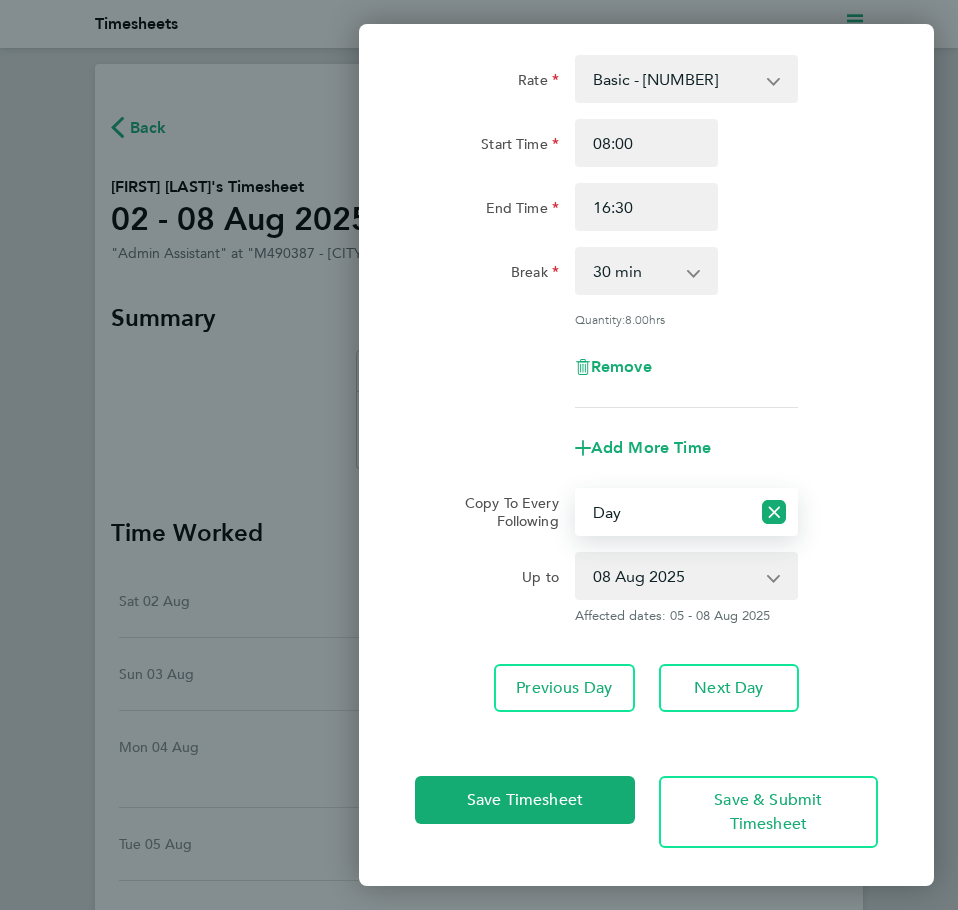 click on "05 Aug 2025   06 Aug 2025   07 Aug 2025   08 Aug 2025" at bounding box center [674, 576] 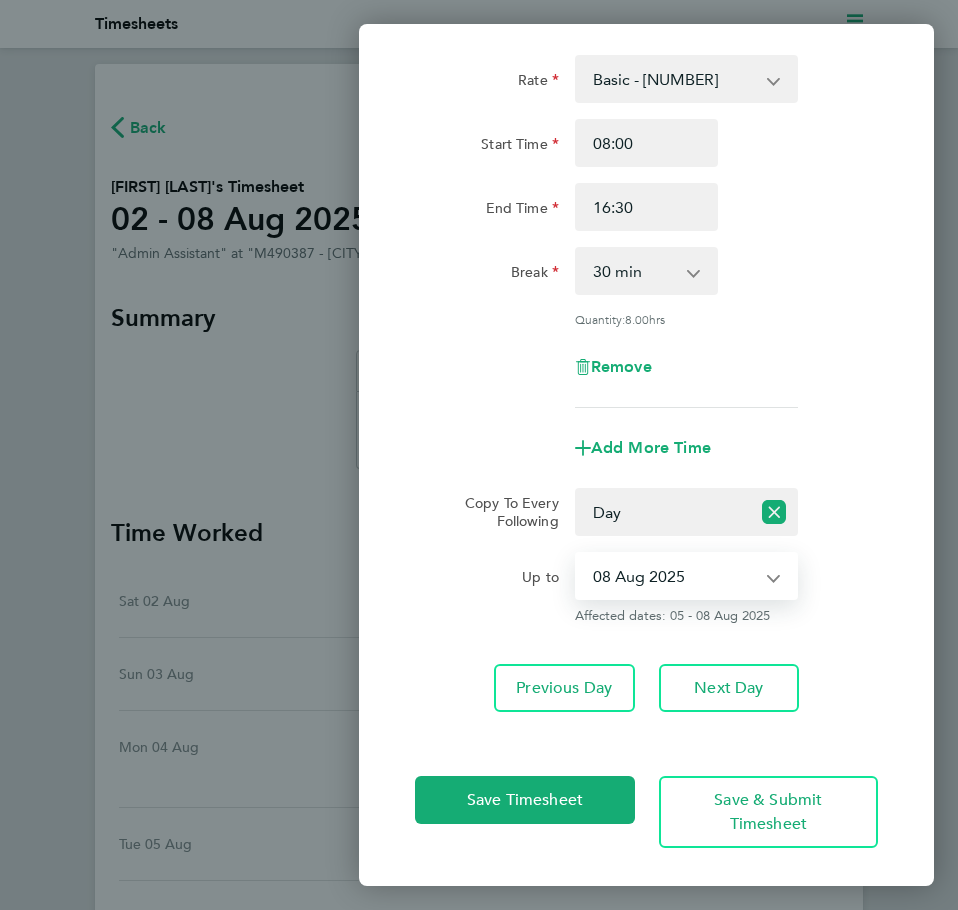click on "05 Aug 2025   06 Aug 2025   07 Aug 2025   08 Aug 2025" at bounding box center [674, 576] 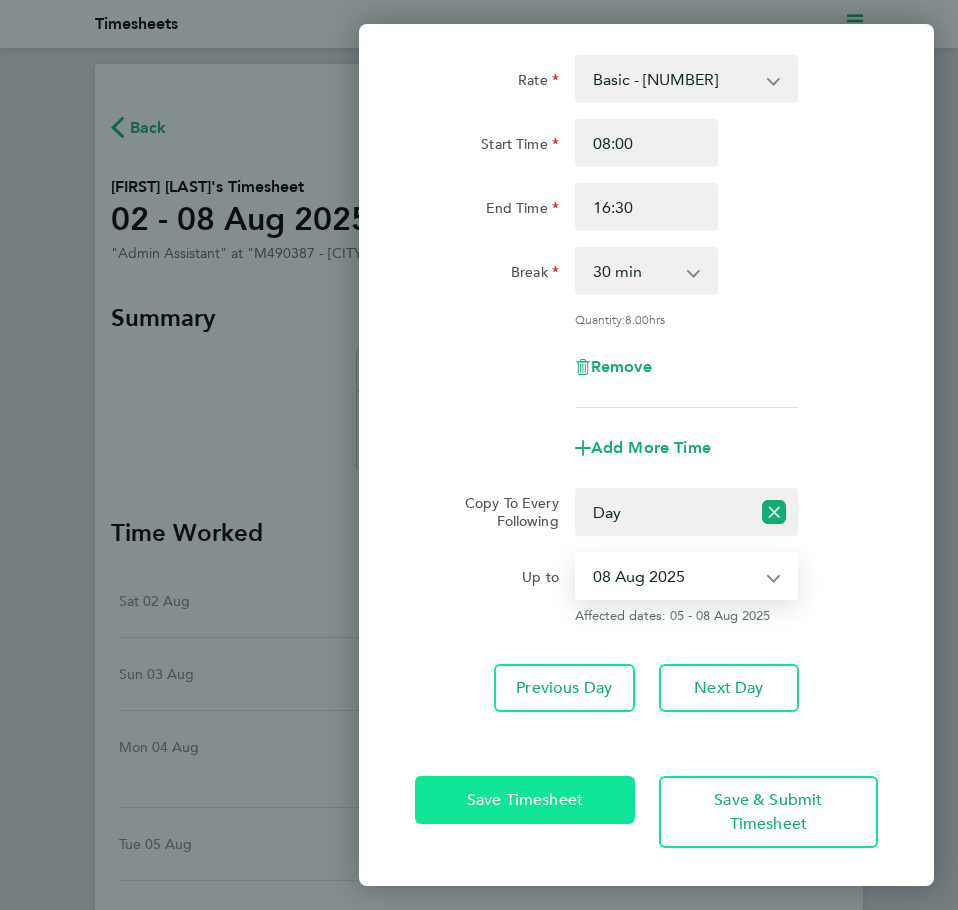 click on "Save Timesheet" 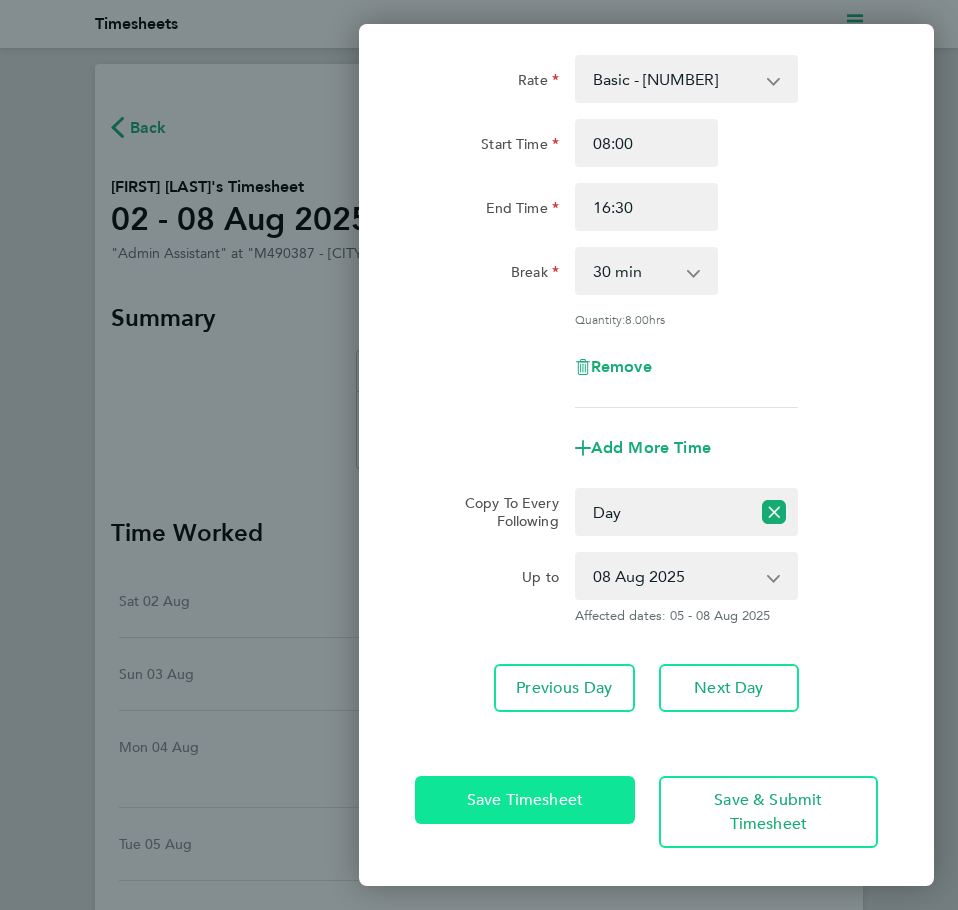 click on "Save Timesheet" 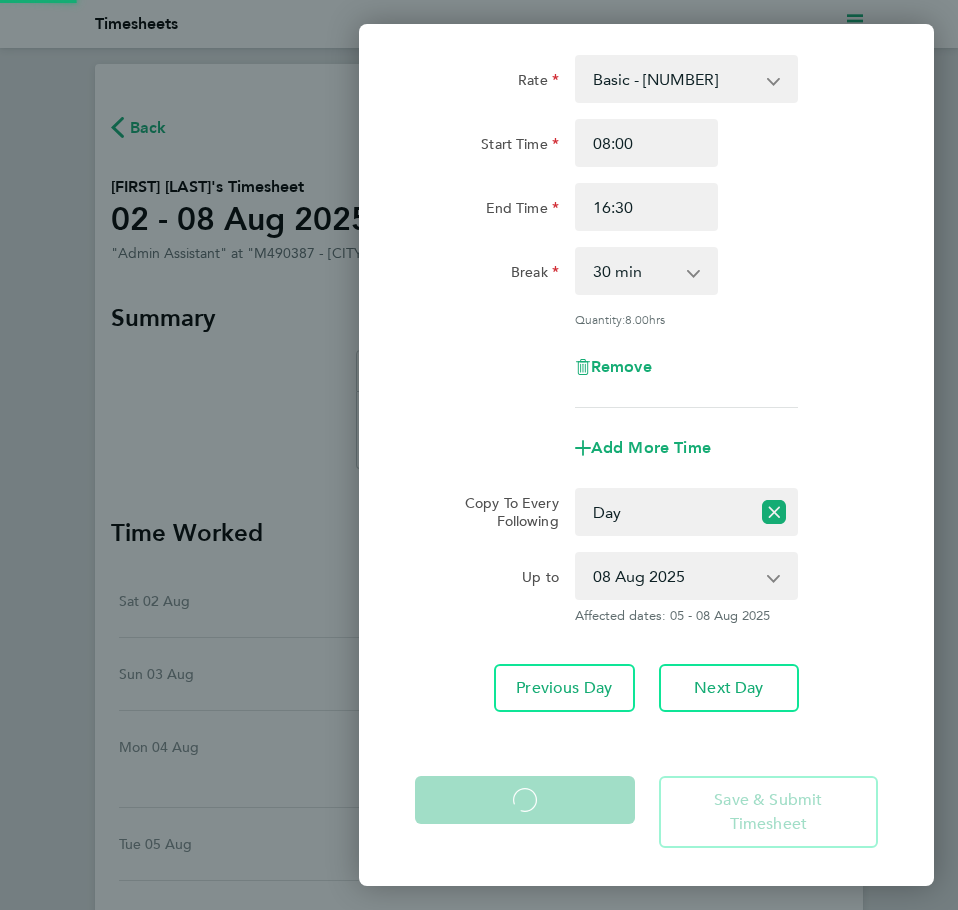 click on "Save Timesheet
Loading" 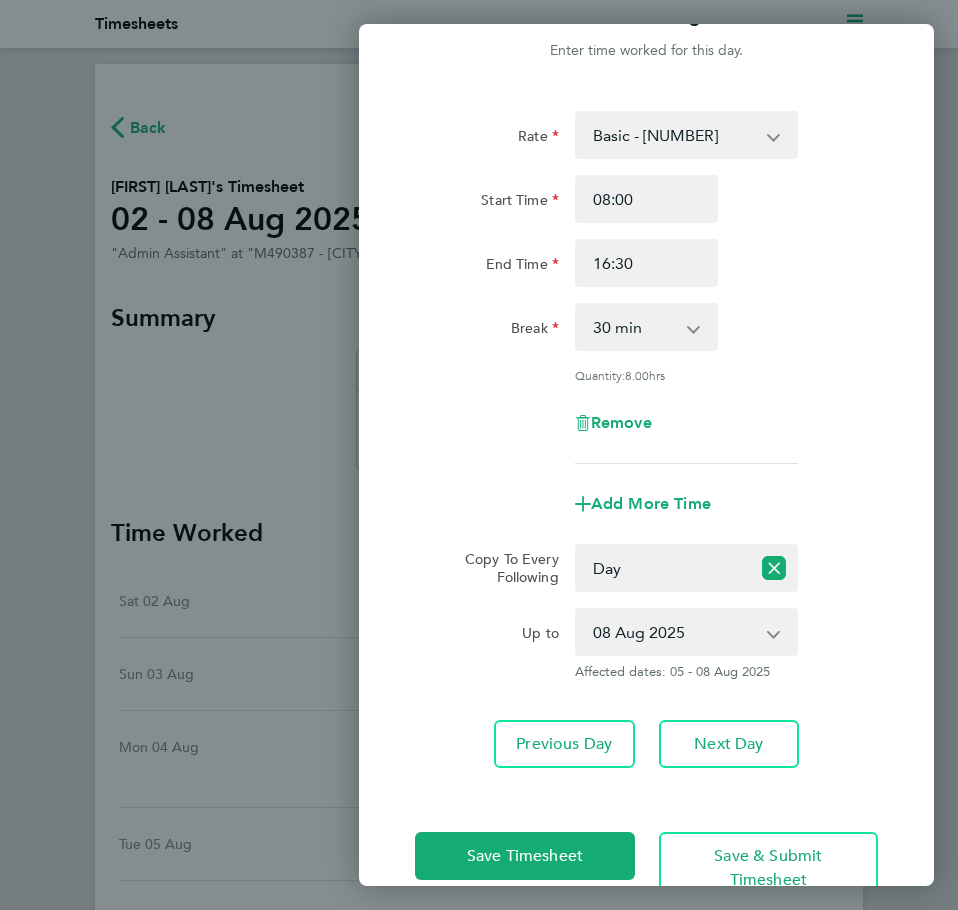 scroll, scrollTop: 0, scrollLeft: 0, axis: both 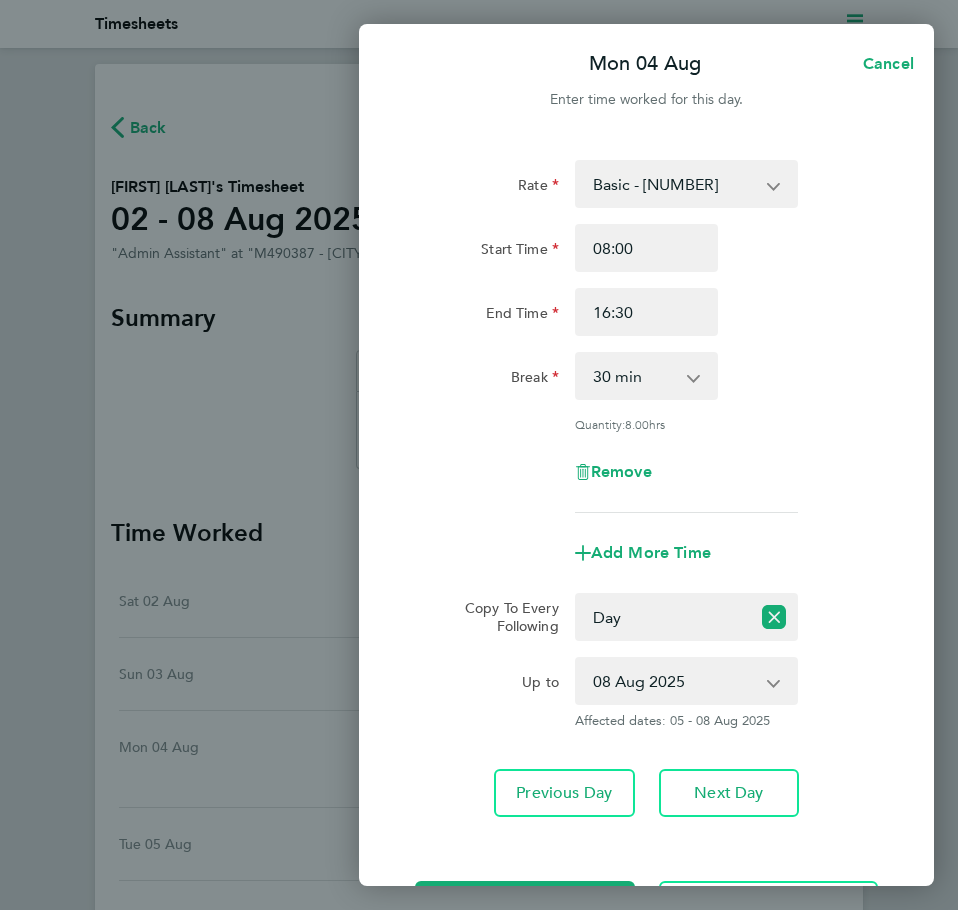 click on "Rate  Basic - 13.41   Overtime - 20.11
Start Time 08:00 End Time 16:30 Break  0 min   15 min   30 min   45 min   60 min   75 min   90 min
Quantity:  8.00  hrs
Remove
Add More Time  Copy To Every Following  Select days   Day   Tuesday   Wednesday   Thursday   Friday
Up to  05 Aug 2025   06 Aug 2025   07 Aug 2025   08 Aug 2025
Affected dates: 05 - 08 Aug 2025   Previous Day   Next Day" 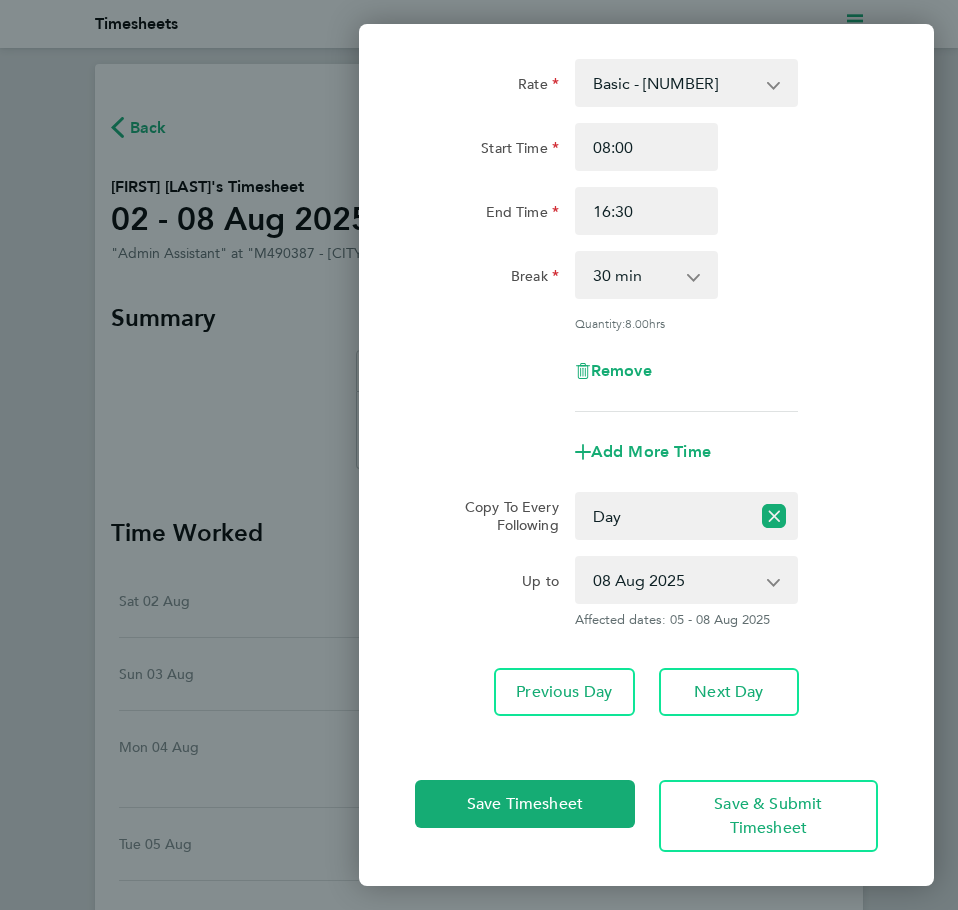 scroll, scrollTop: 105, scrollLeft: 0, axis: vertical 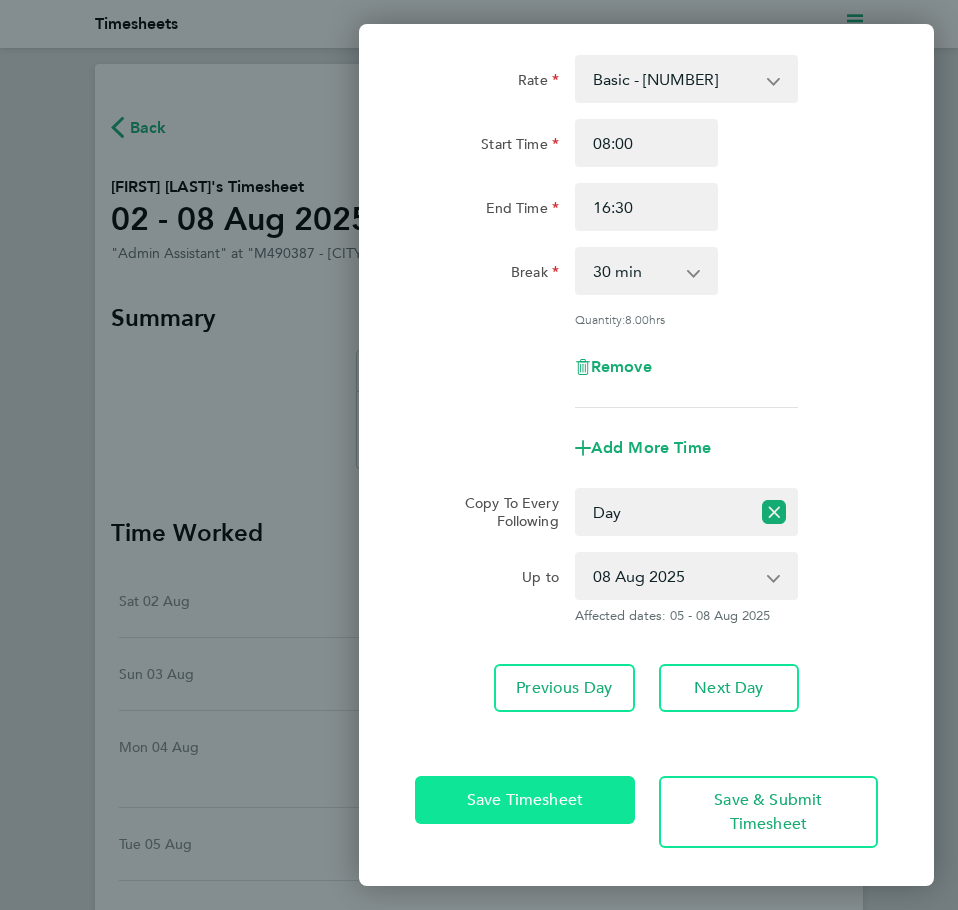 click on "Save Timesheet" 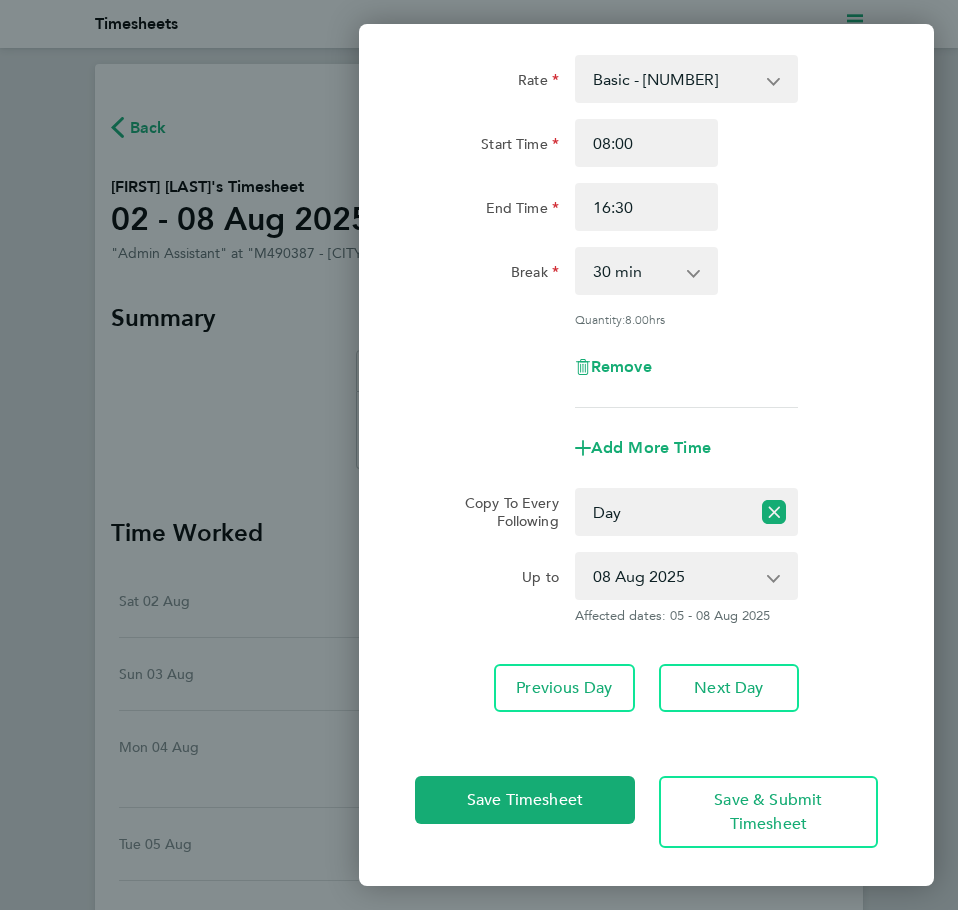 click on "Mon [DATE]  Cancel  Enter time worked for this day.  Rate  Basic - [RATE]   Overtime - [RATE]
Start Time [TIME] End Time [TIME] Break  0 min   15 min   30 min   45 min   60 min   75 min   90 min
Quantity:  8.00  hrs
Remove
Add More Time  Copy To Every Following  Select days   Day   Tuesday   Wednesday   Thursday   Friday
Up to  [DATE]   [DATE]   [DATE]   [DATE]
Affected dates: [DATE] - [DATE]   Previous Day   Next Day   Save Timesheet   Save & Submit Timesheet" 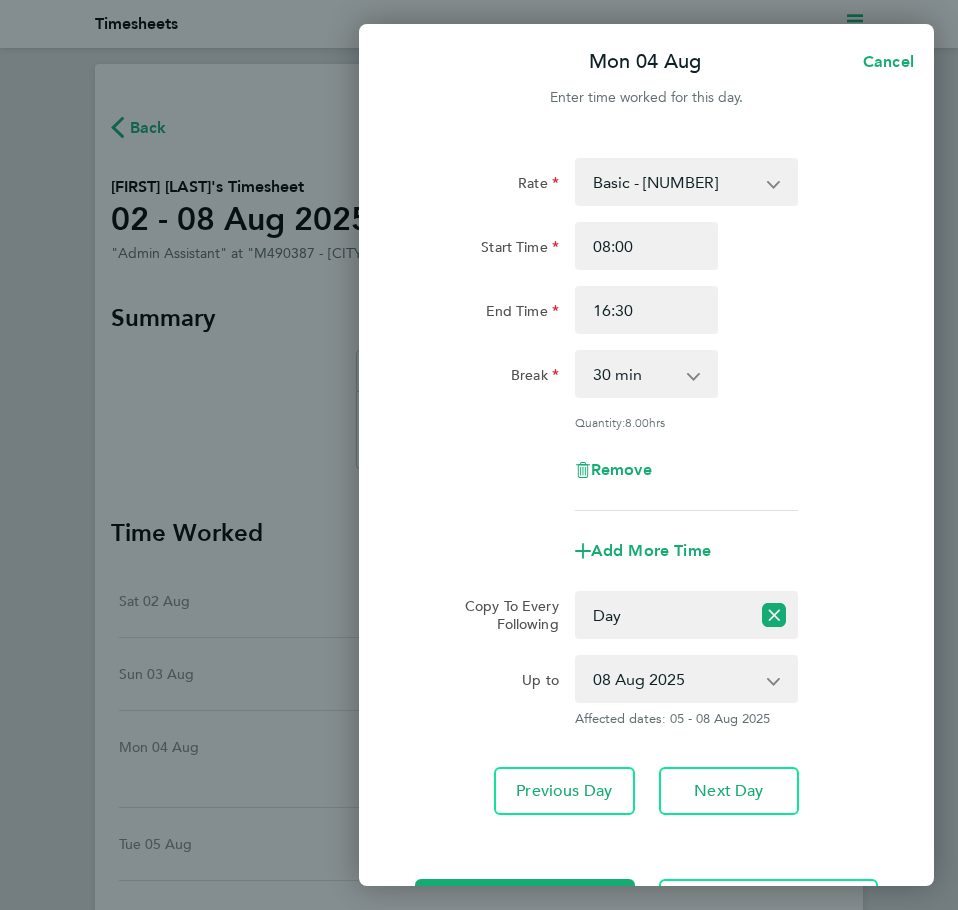 scroll, scrollTop: 0, scrollLeft: 0, axis: both 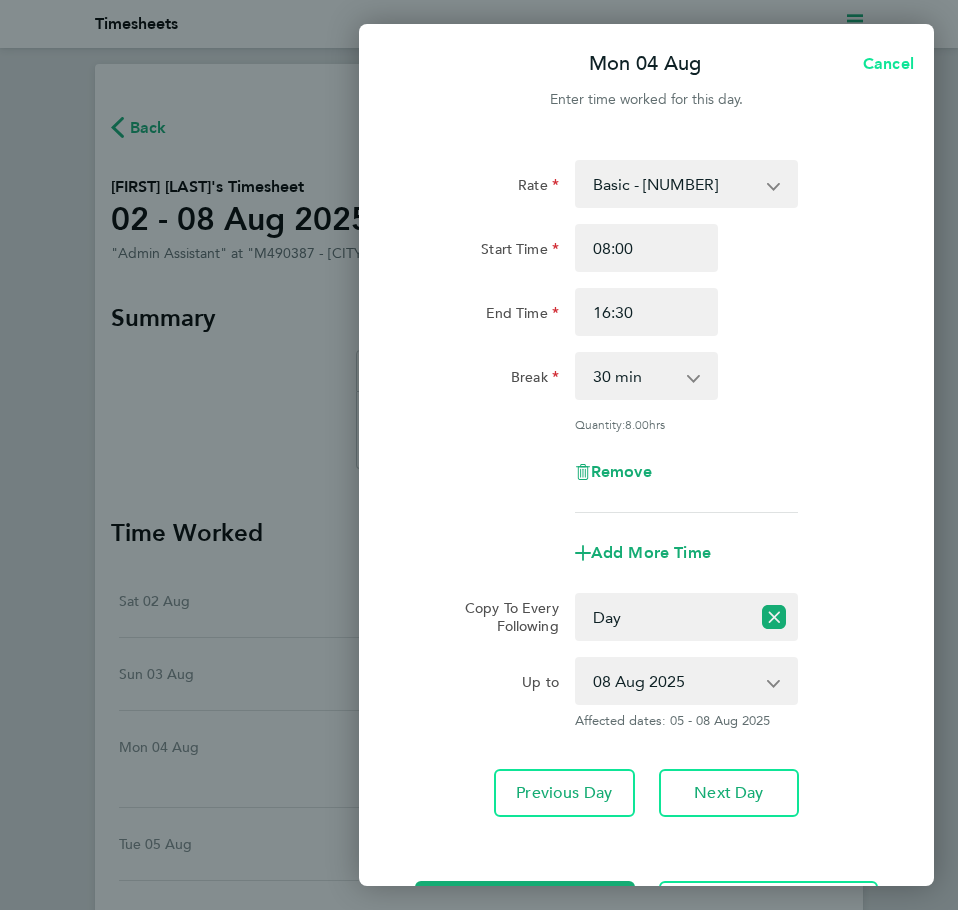 click on "Cancel" 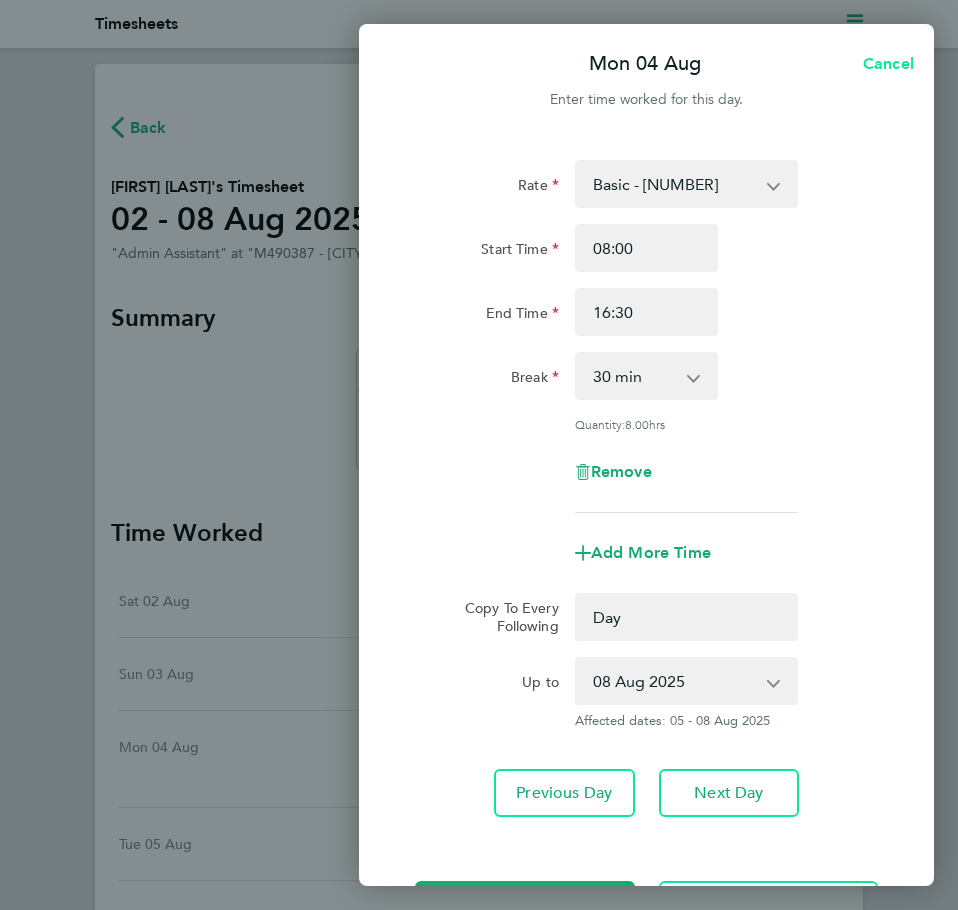 select on "0: null" 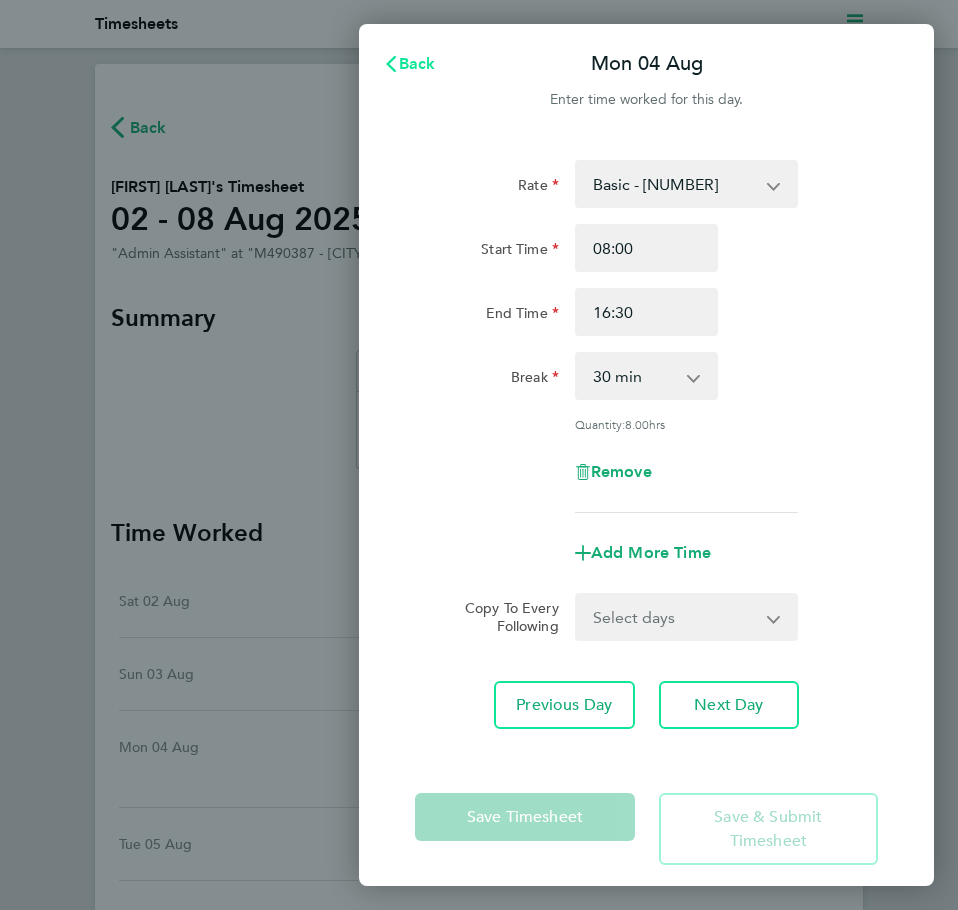 click on "Back" 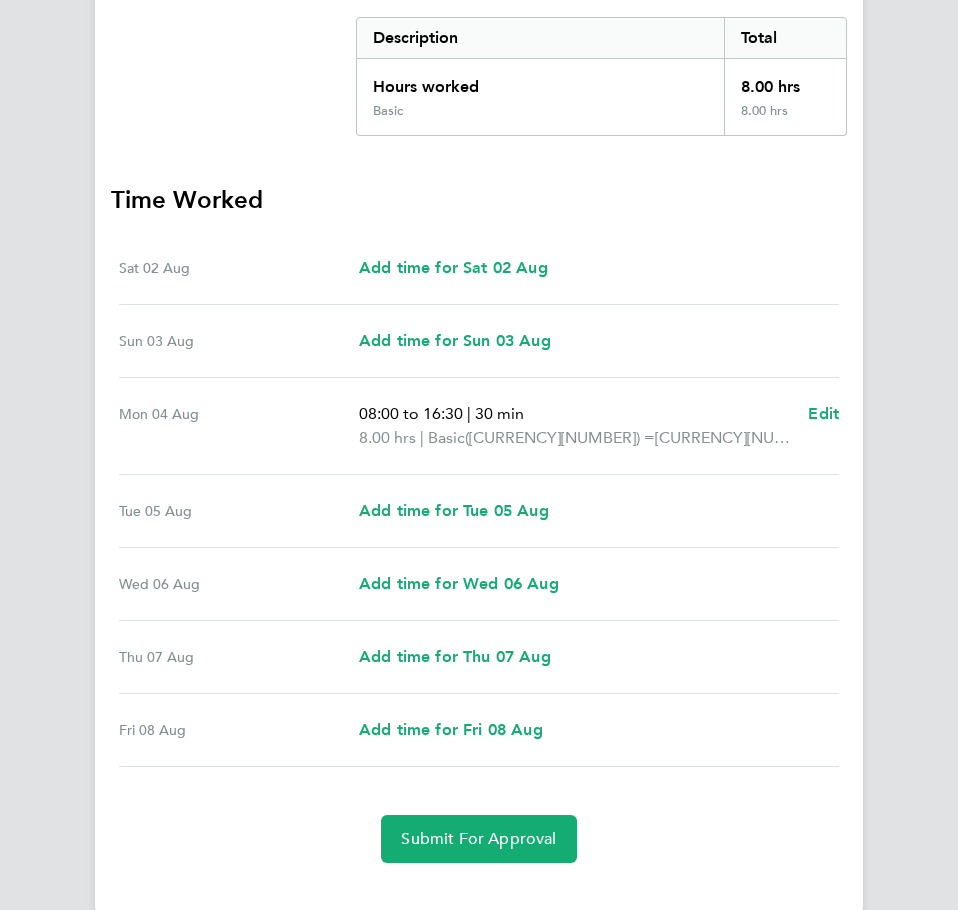 scroll, scrollTop: 366, scrollLeft: 0, axis: vertical 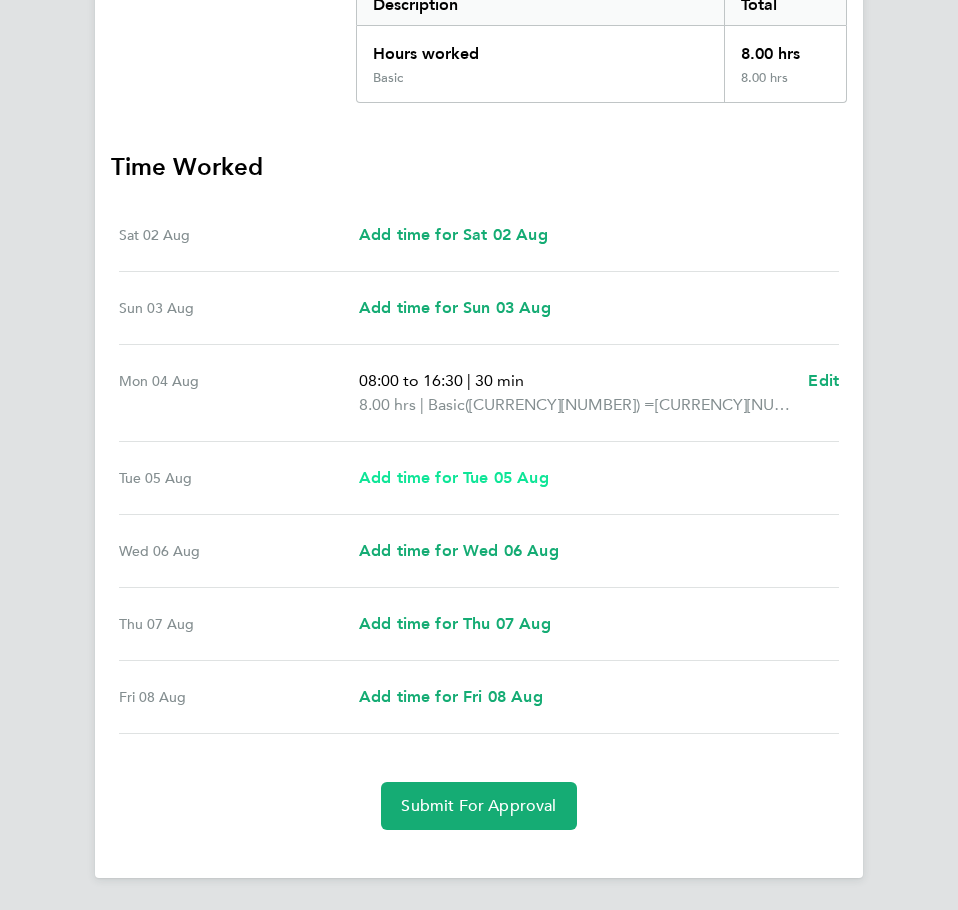 click on "Add time for Tue 05 Aug" at bounding box center [454, 477] 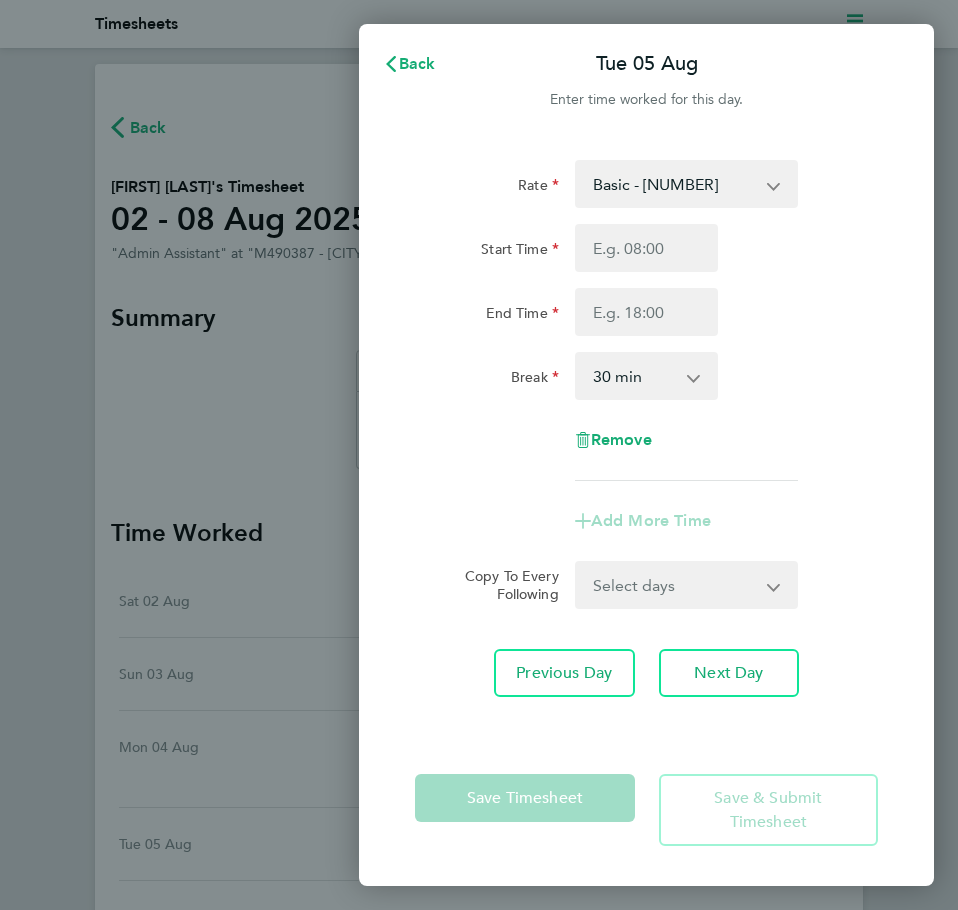 scroll, scrollTop: 0, scrollLeft: 0, axis: both 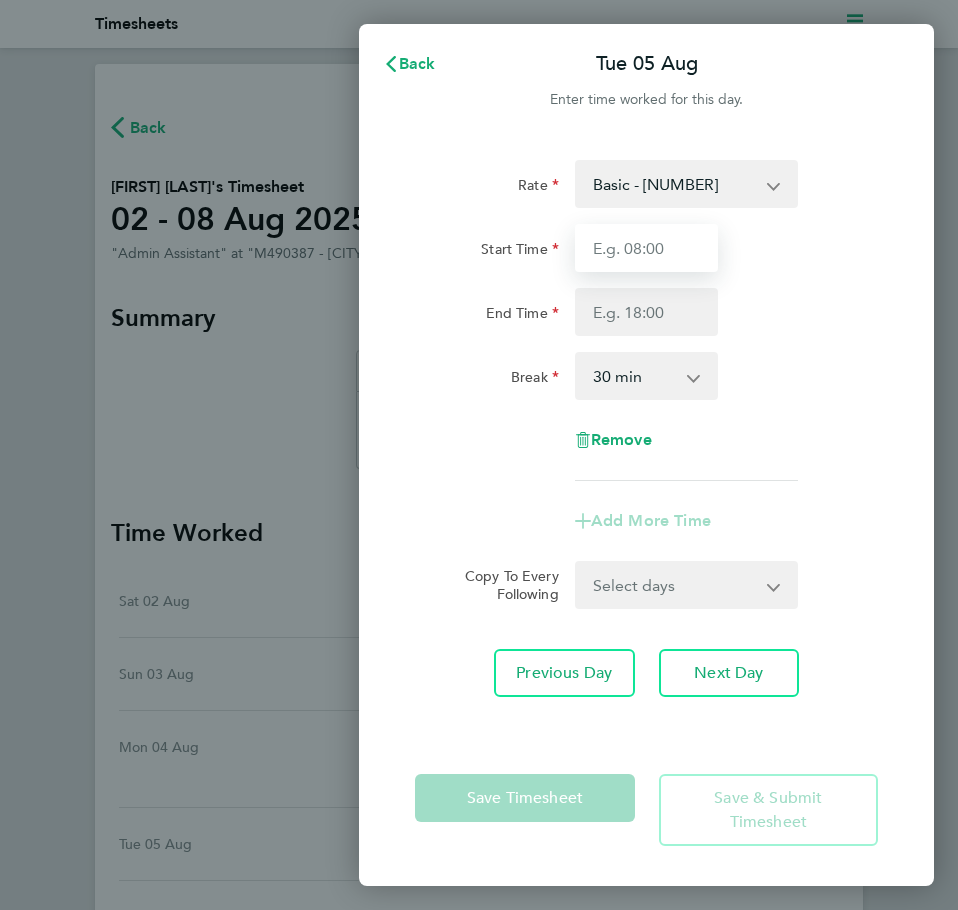 click on "Start Time" at bounding box center [647, 248] 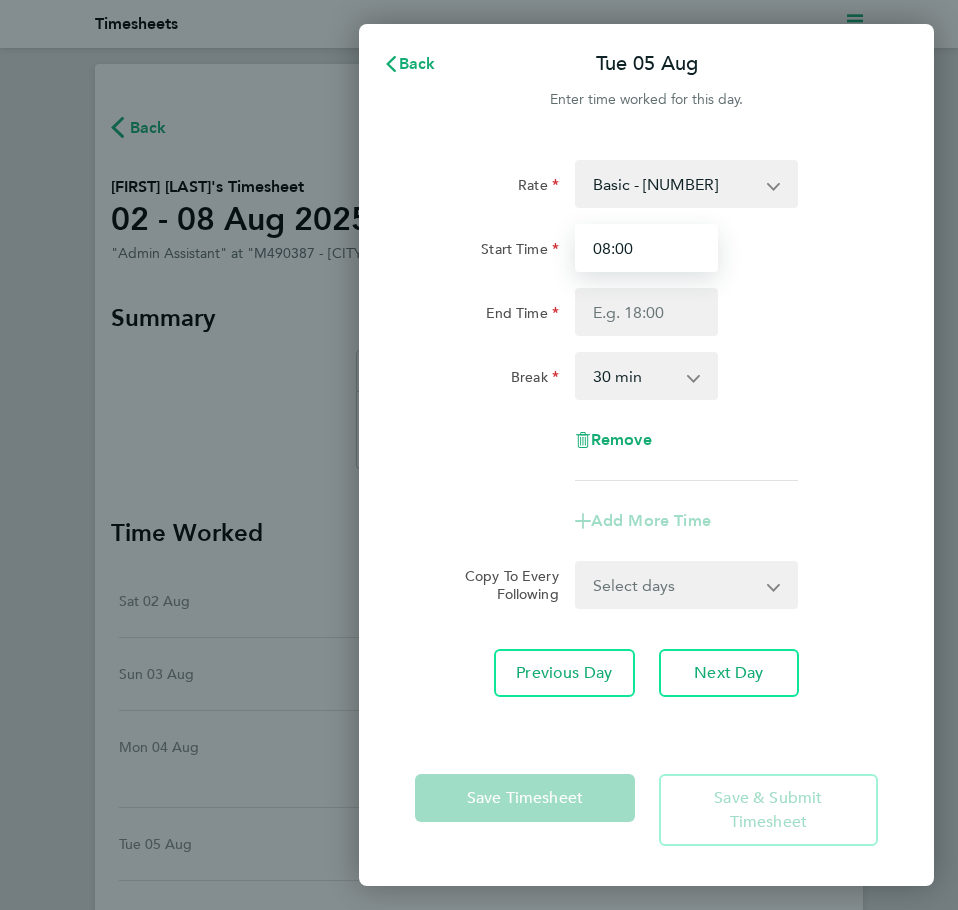type on "08:00" 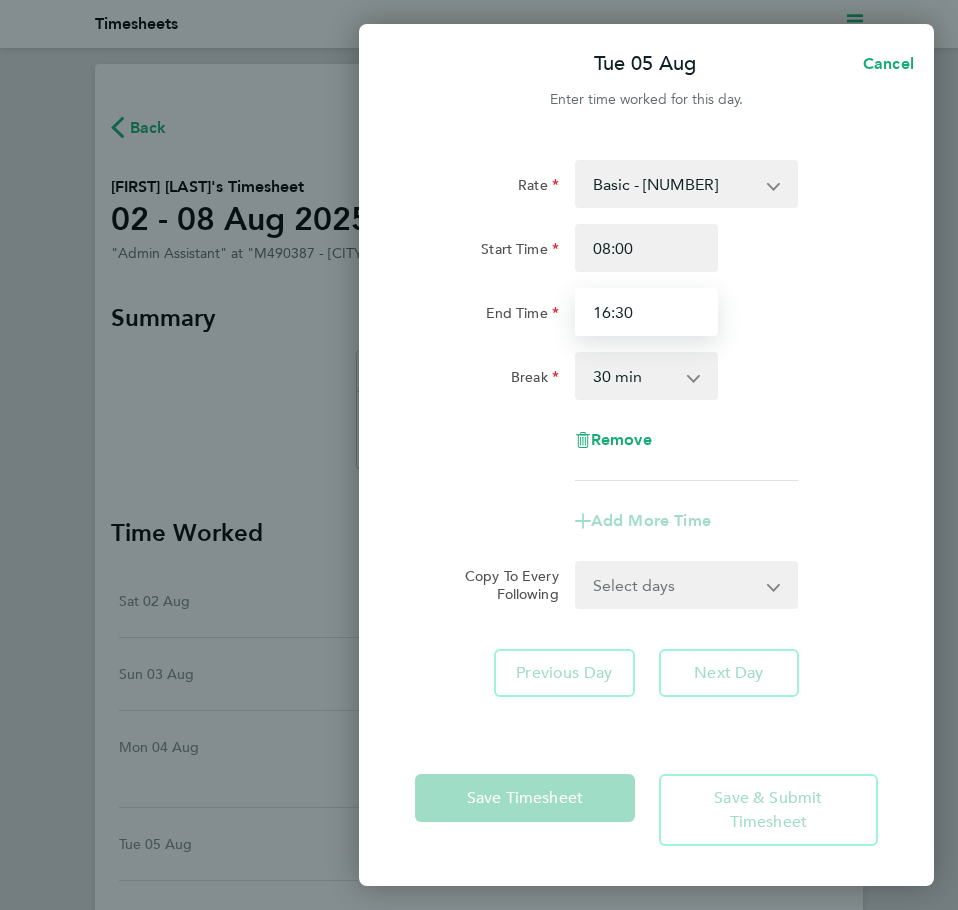 type on "16:30" 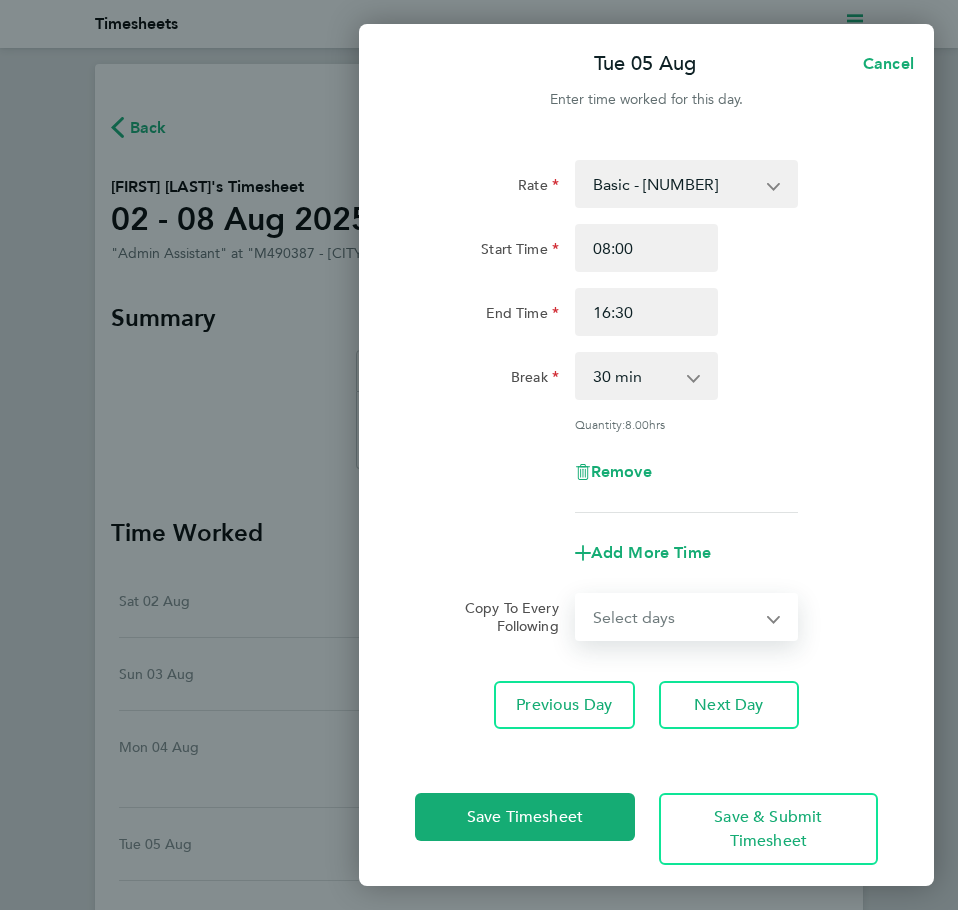 drag, startPoint x: 638, startPoint y: 578, endPoint x: 630, endPoint y: 599, distance: 22.472204 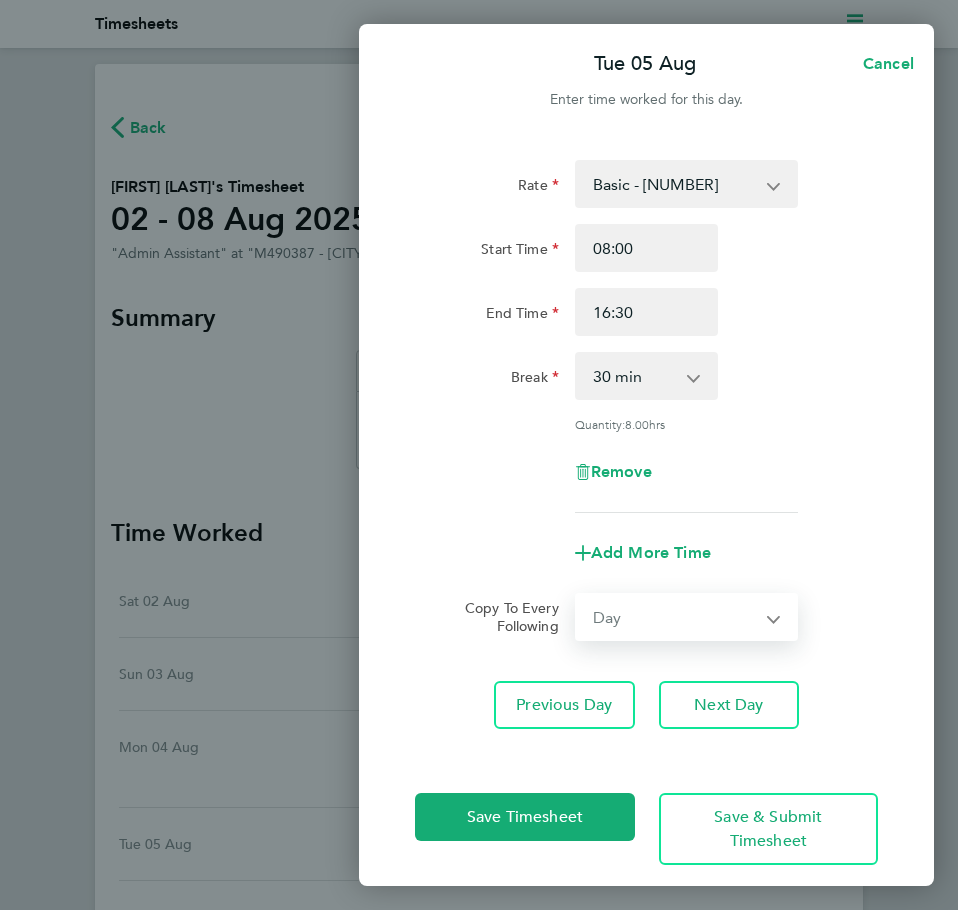 click on "Select days   Day   Wednesday   Thursday   Friday" at bounding box center [675, 617] 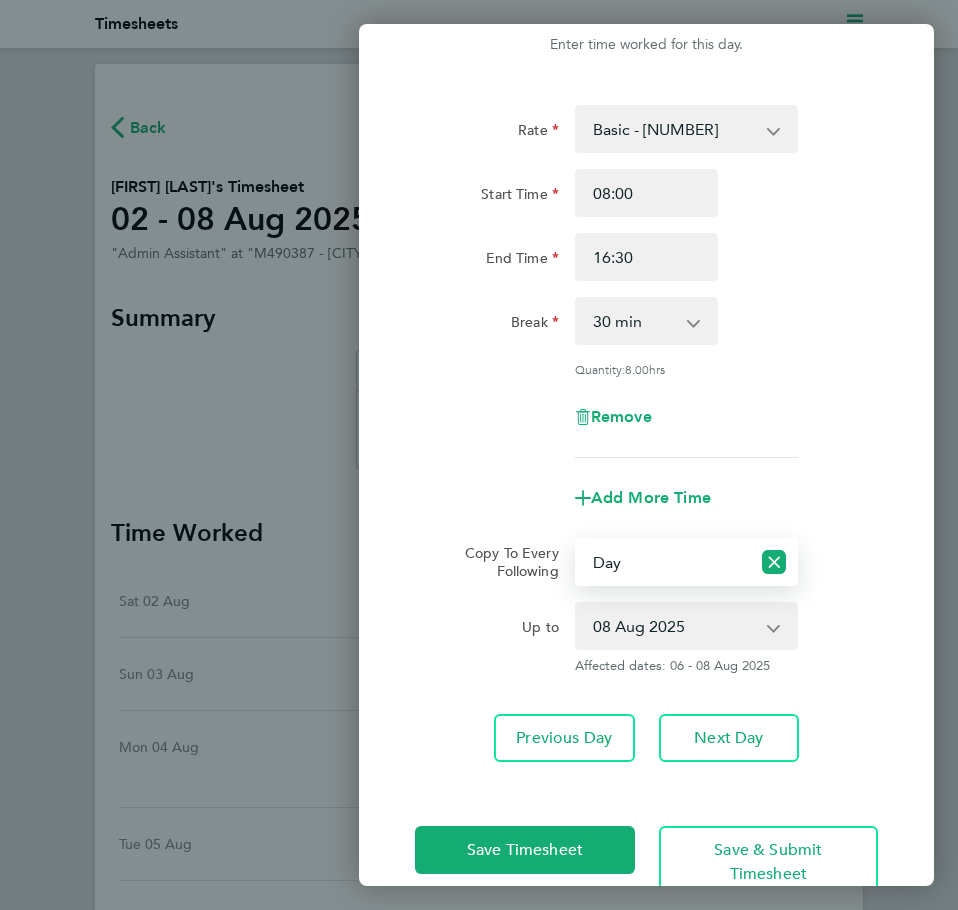 scroll, scrollTop: 105, scrollLeft: 0, axis: vertical 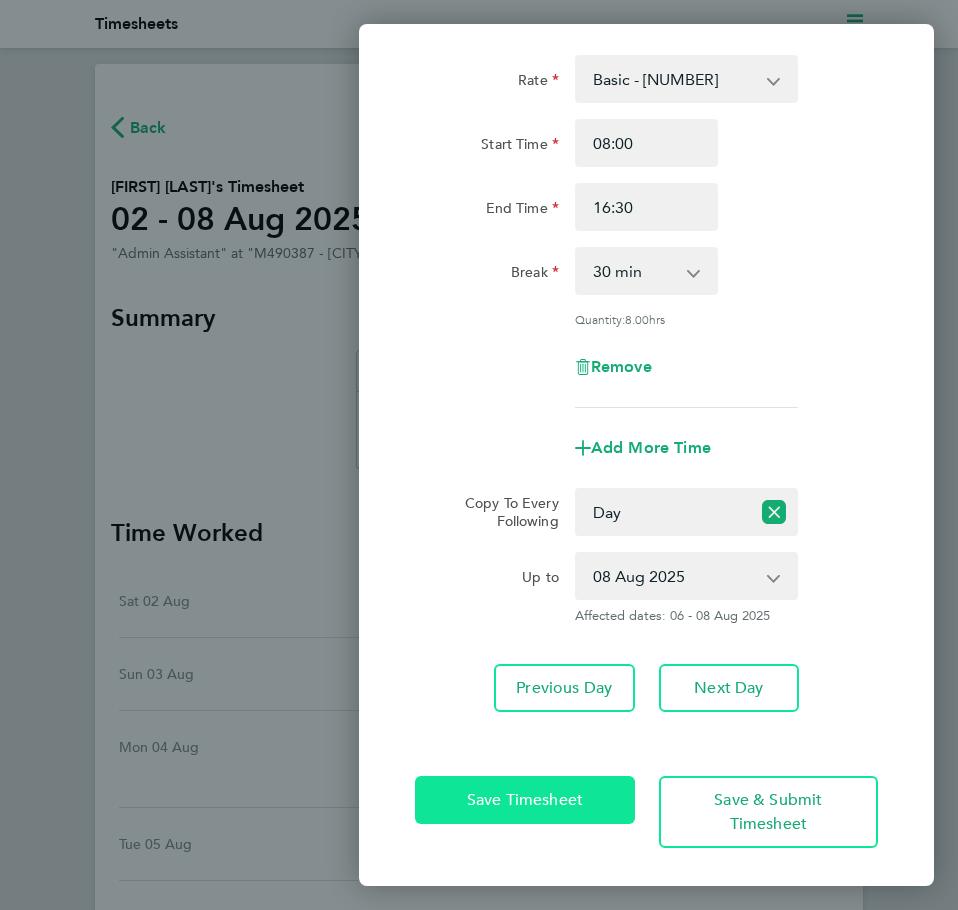 click on "Save Timesheet" 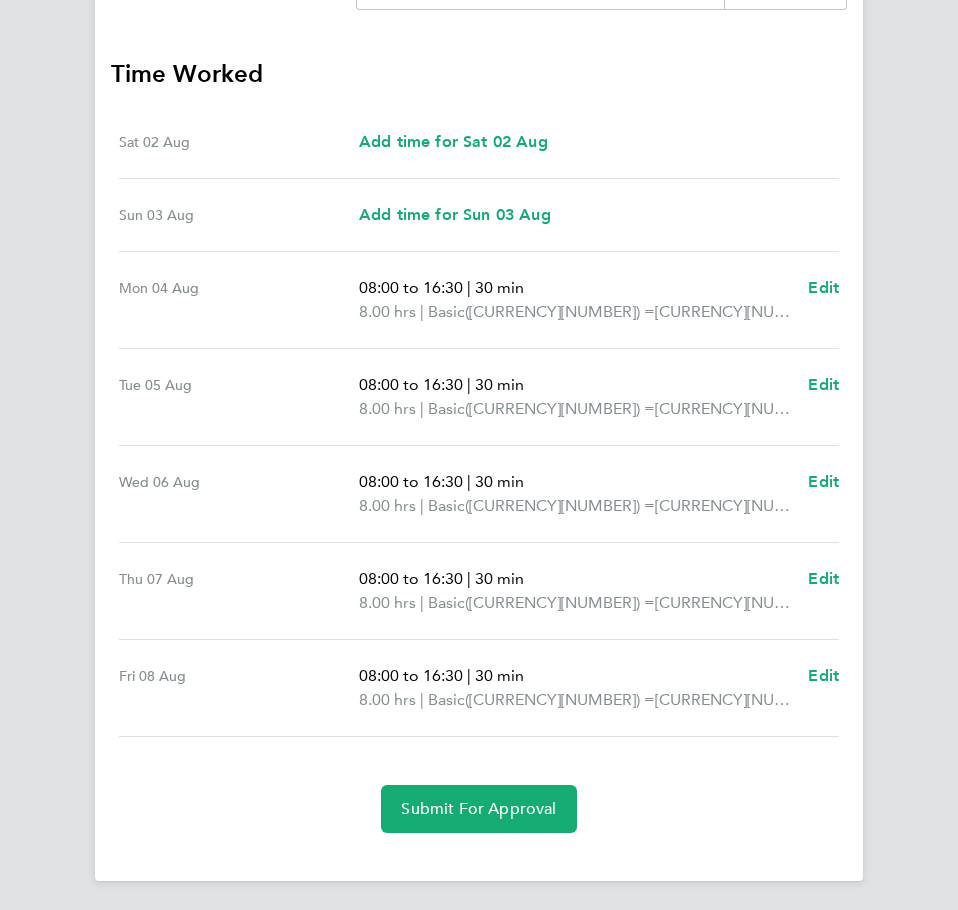 scroll, scrollTop: 482, scrollLeft: 0, axis: vertical 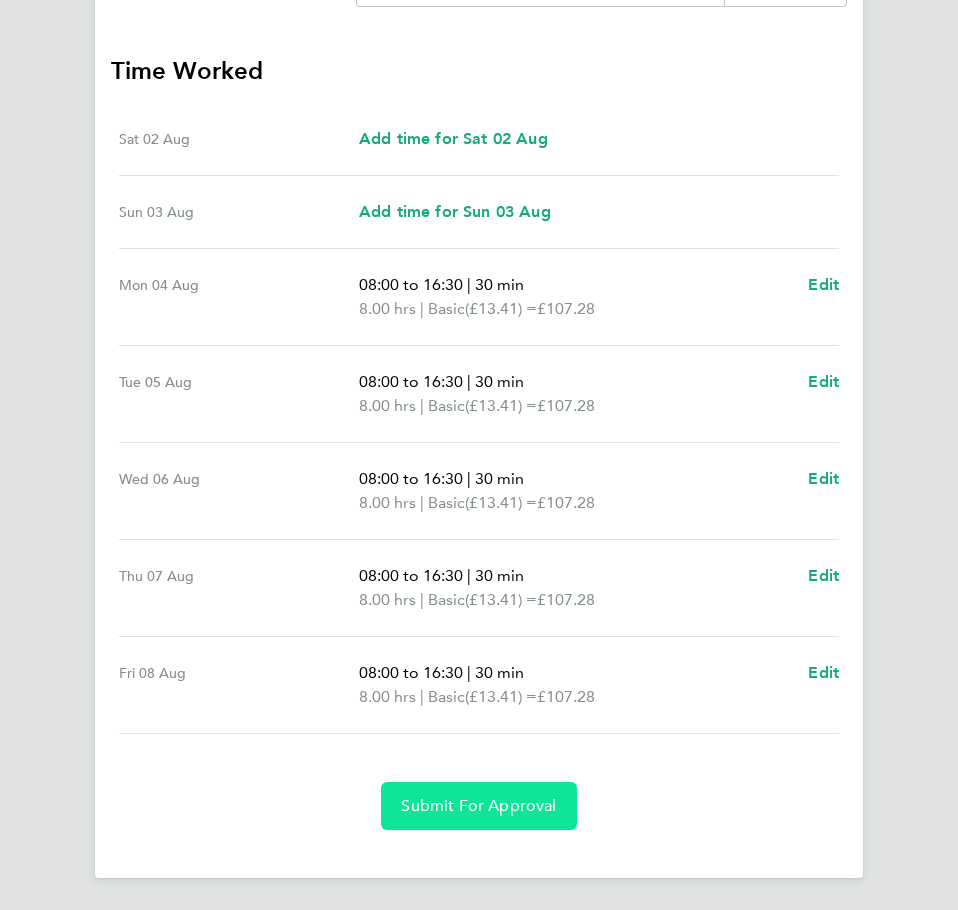click on "Submit For Approval" 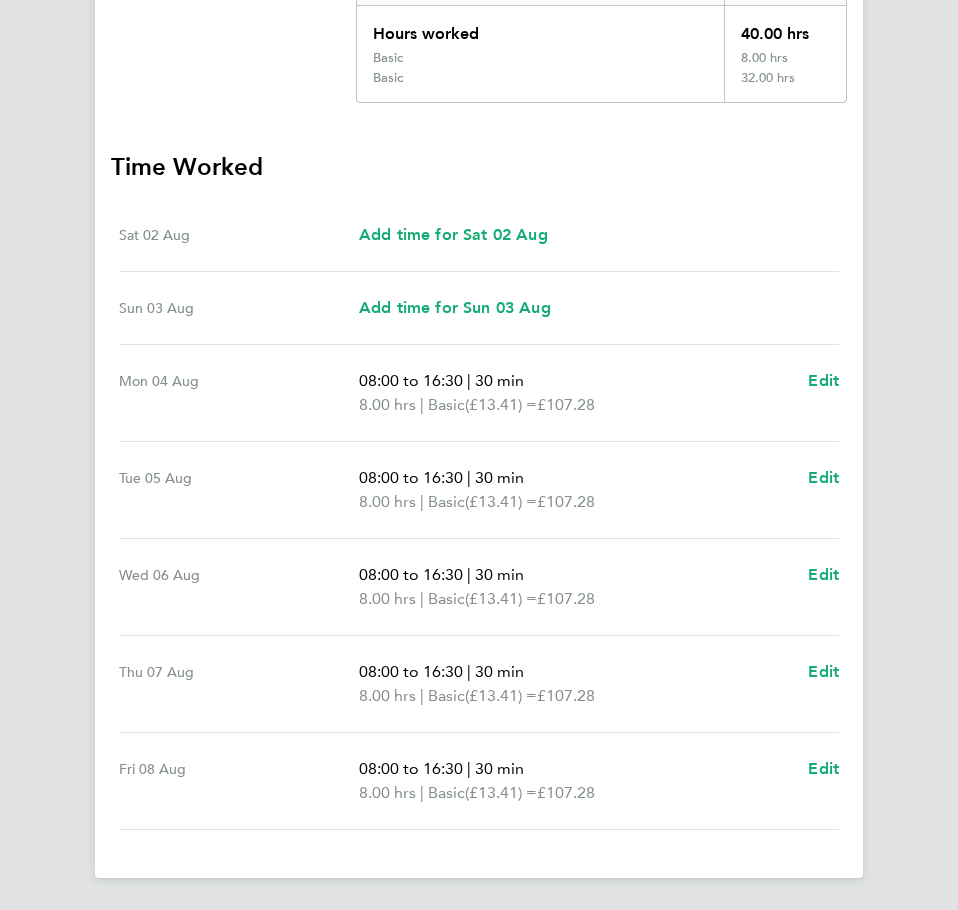 scroll, scrollTop: 0, scrollLeft: 0, axis: both 